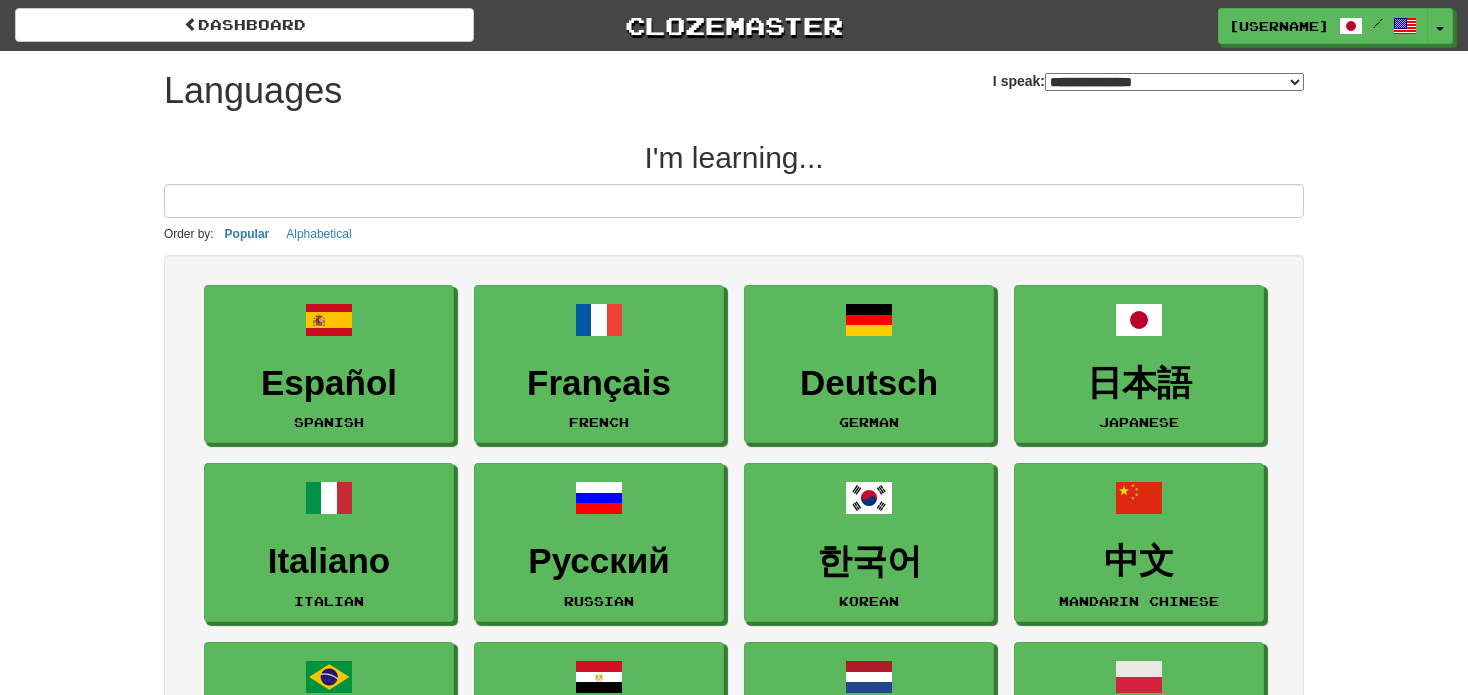 select on "*******" 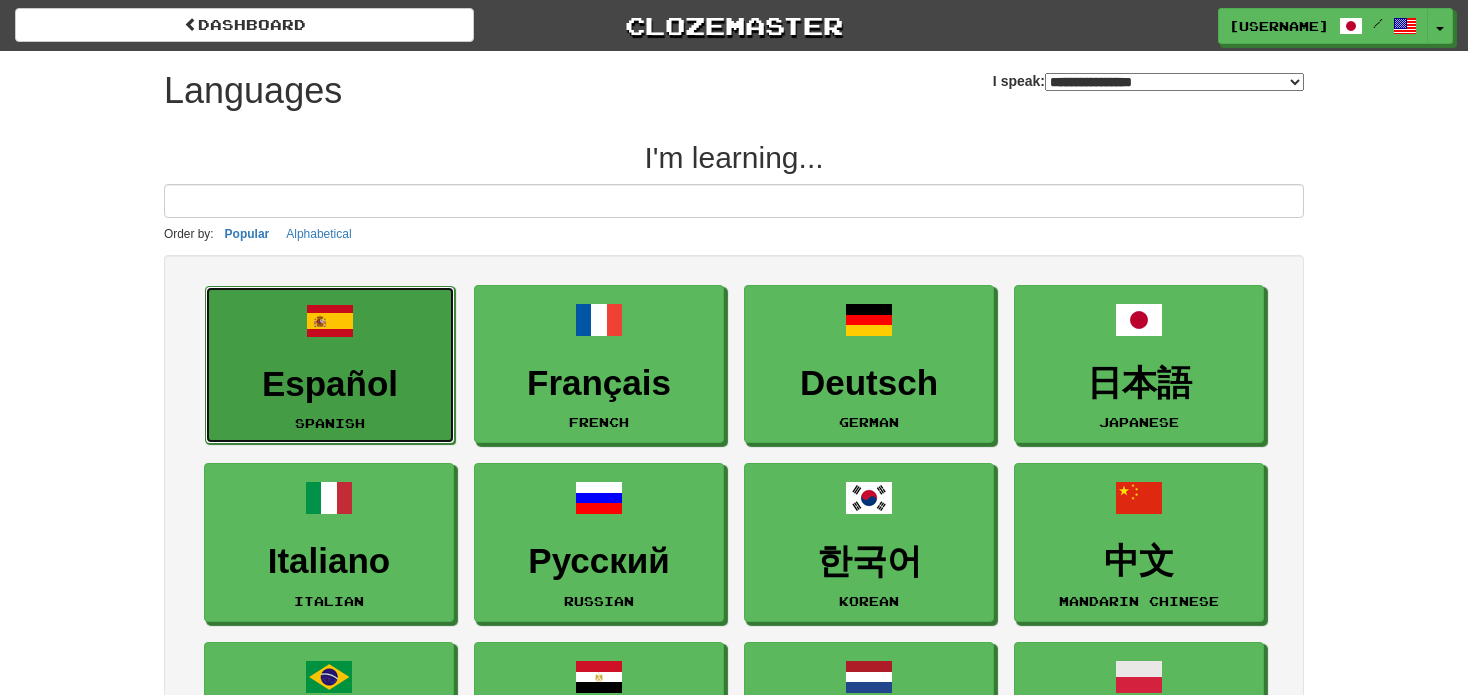 click on "Español" at bounding box center [330, 384] 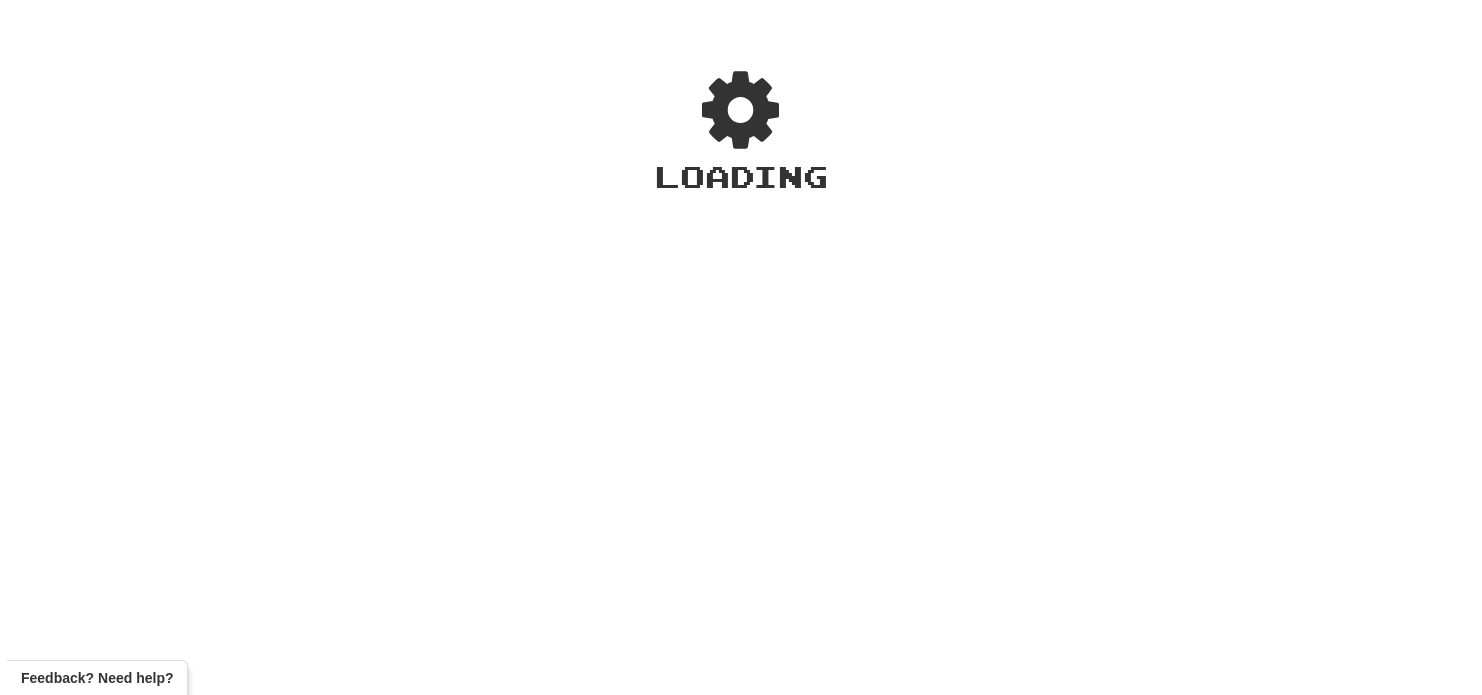 scroll, scrollTop: 0, scrollLeft: 0, axis: both 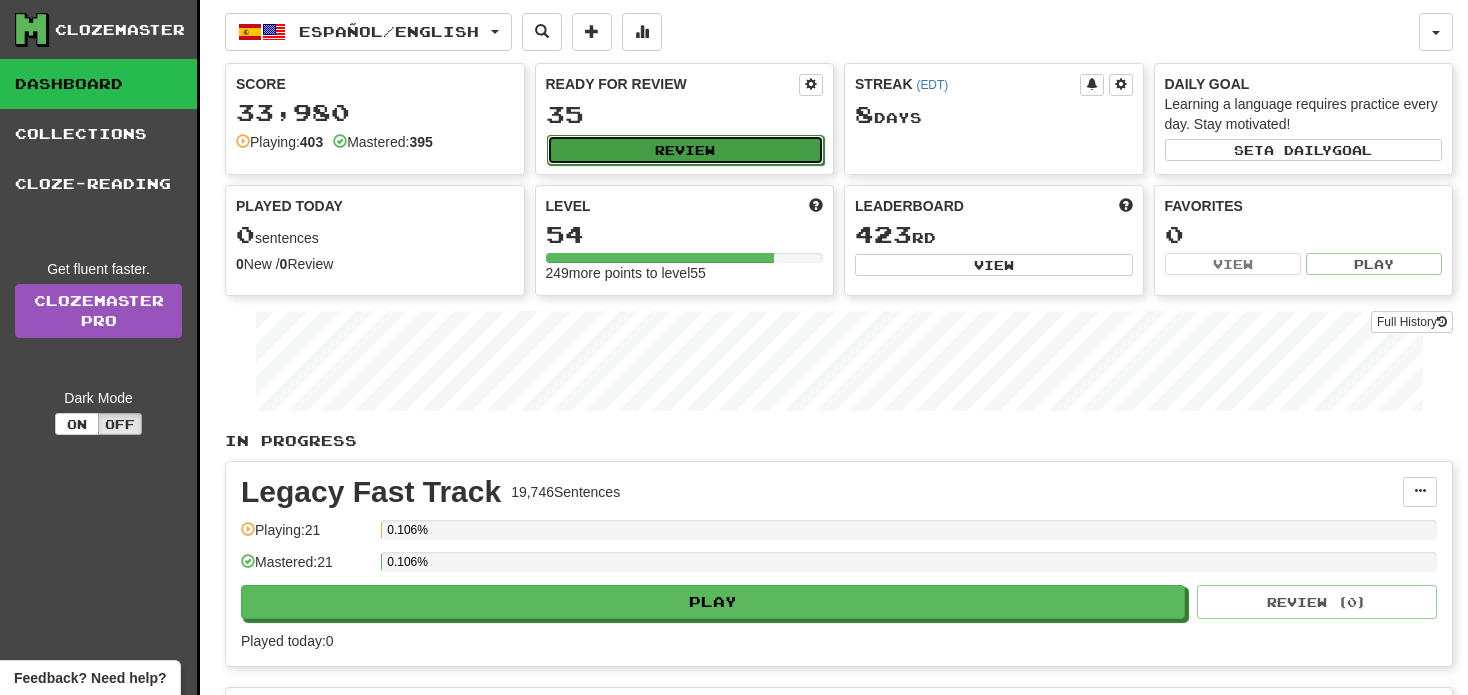 click on "Review" at bounding box center (686, 150) 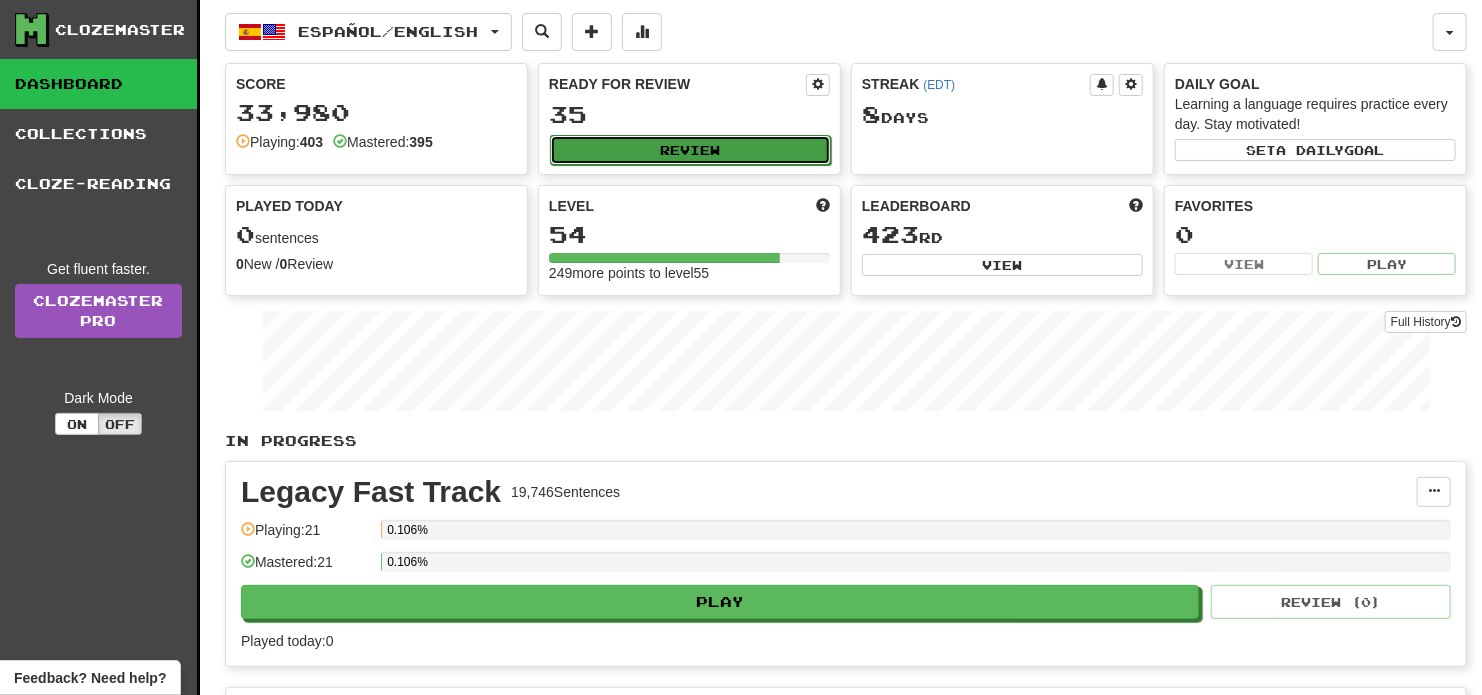 select on "**" 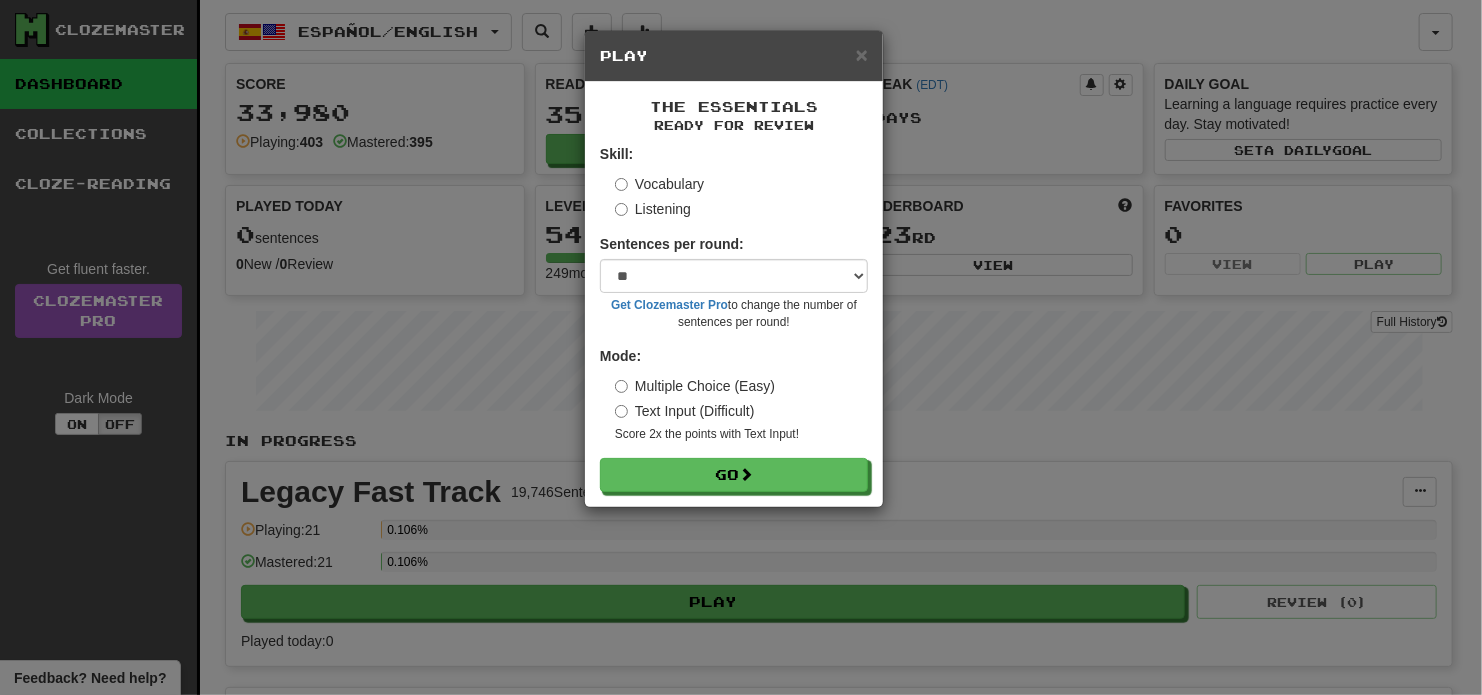 click on "Listening" at bounding box center (653, 209) 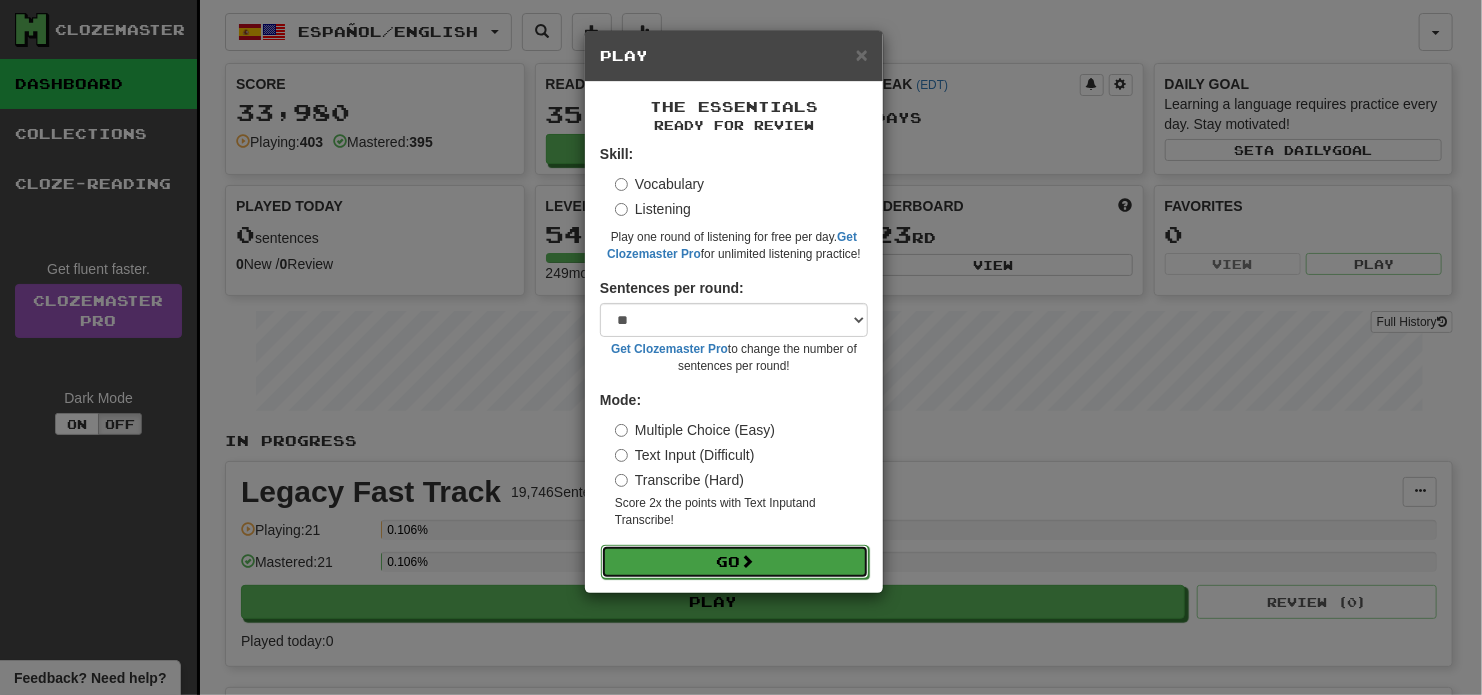 click on "Go" at bounding box center [735, 562] 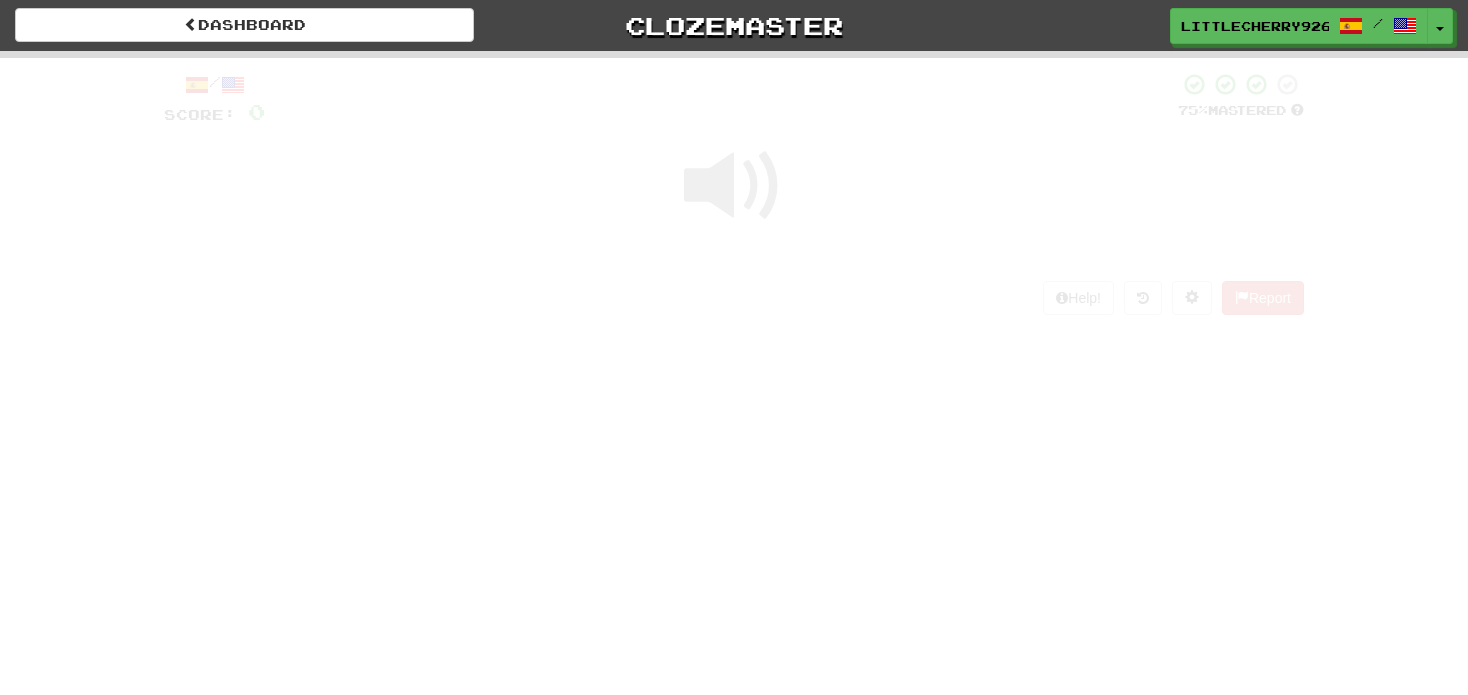 scroll, scrollTop: 0, scrollLeft: 0, axis: both 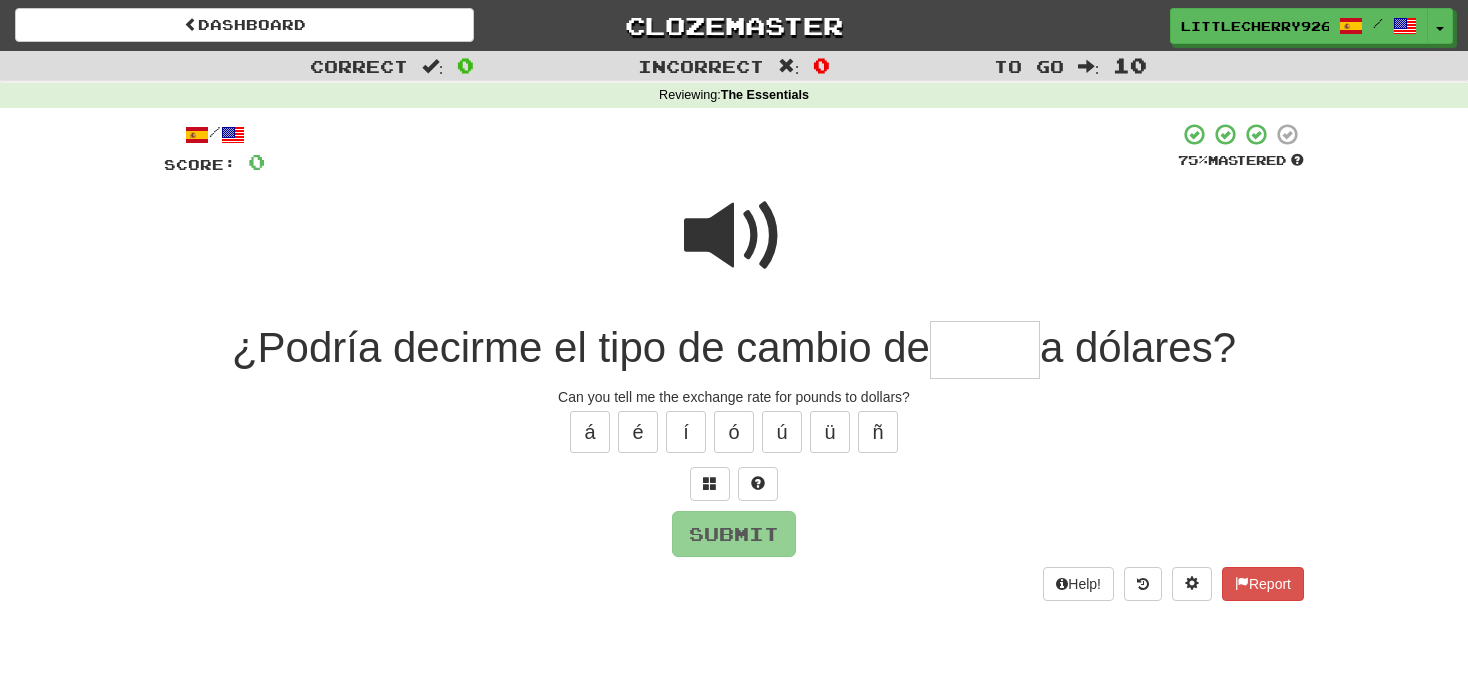 type on "*" 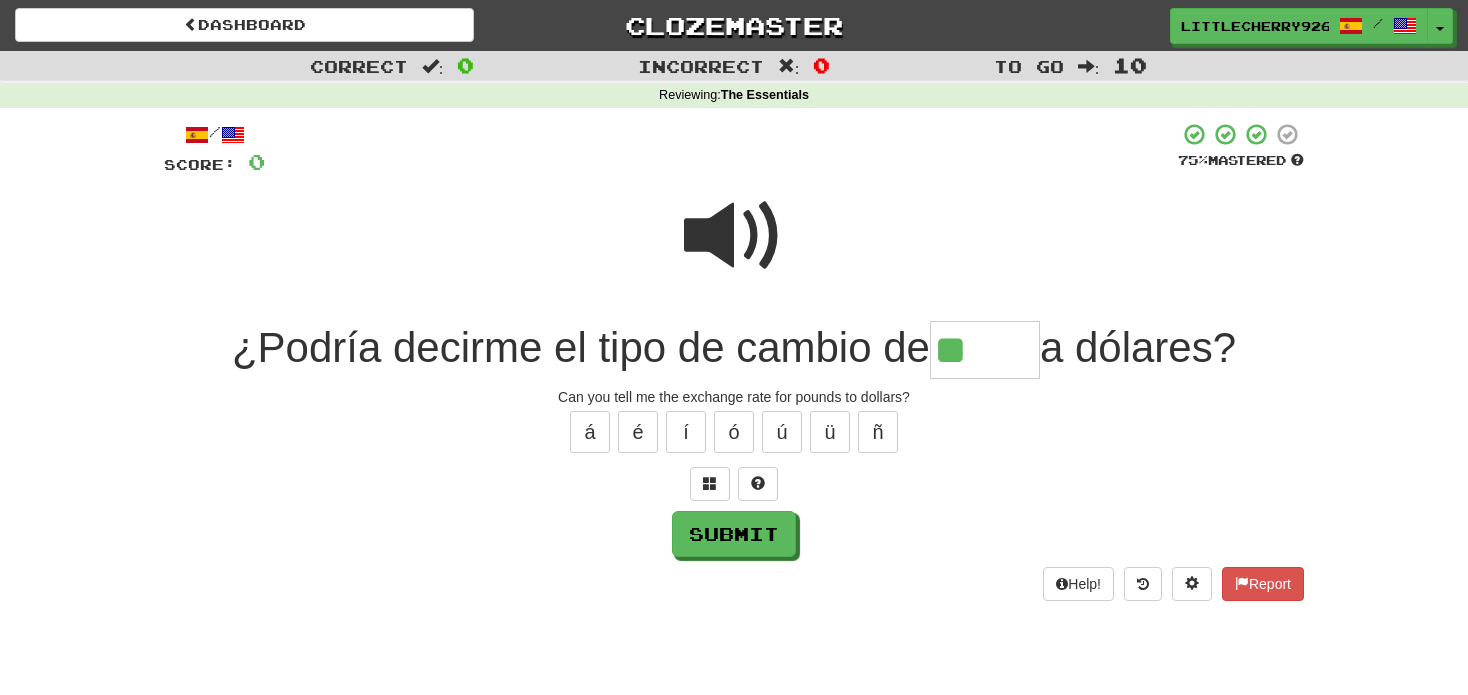 click at bounding box center (734, 236) 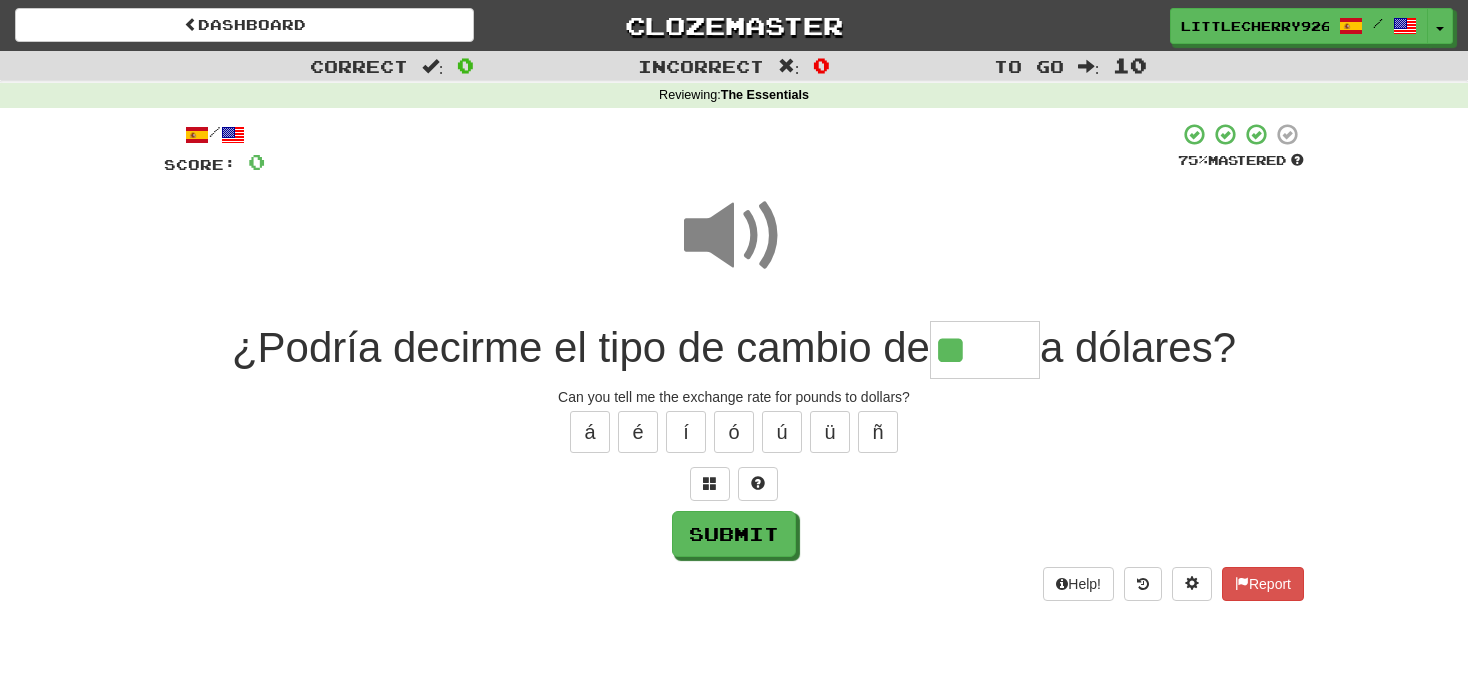 click on "**" at bounding box center [985, 350] 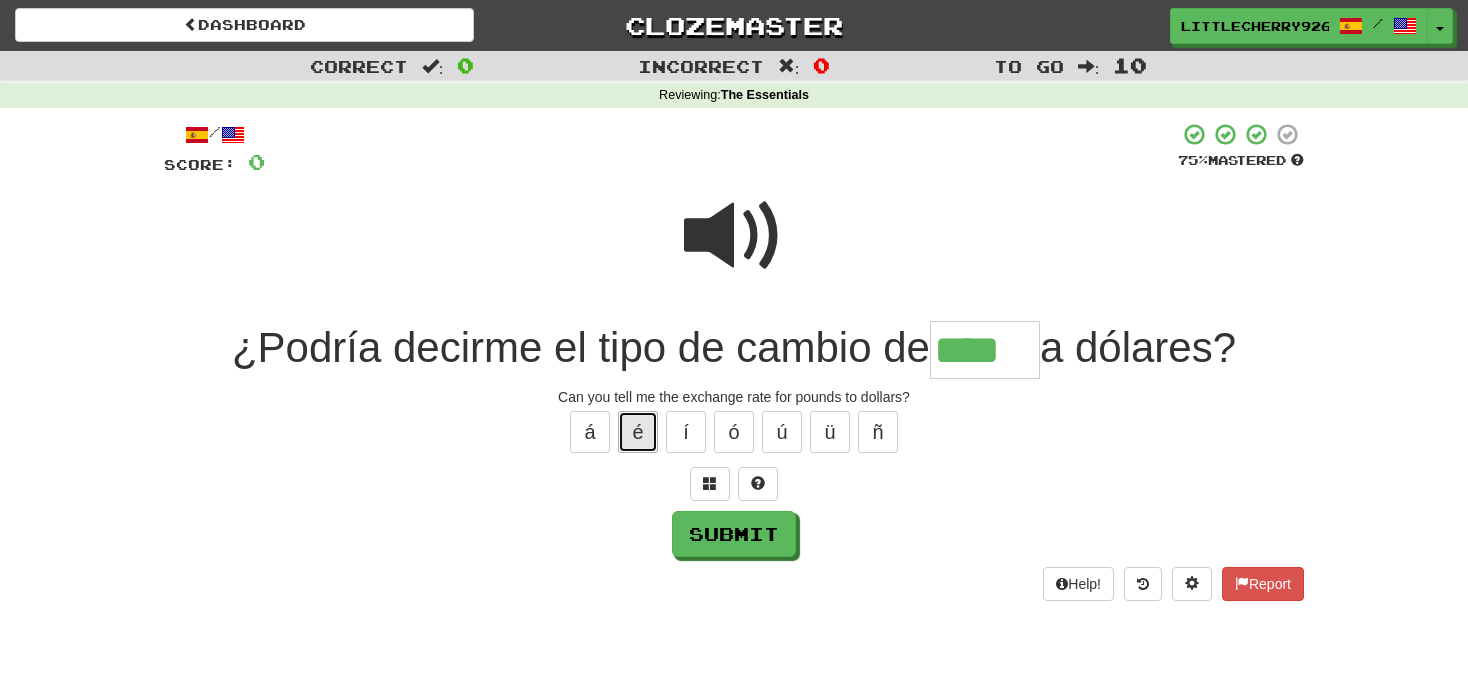 click on "é" at bounding box center [638, 432] 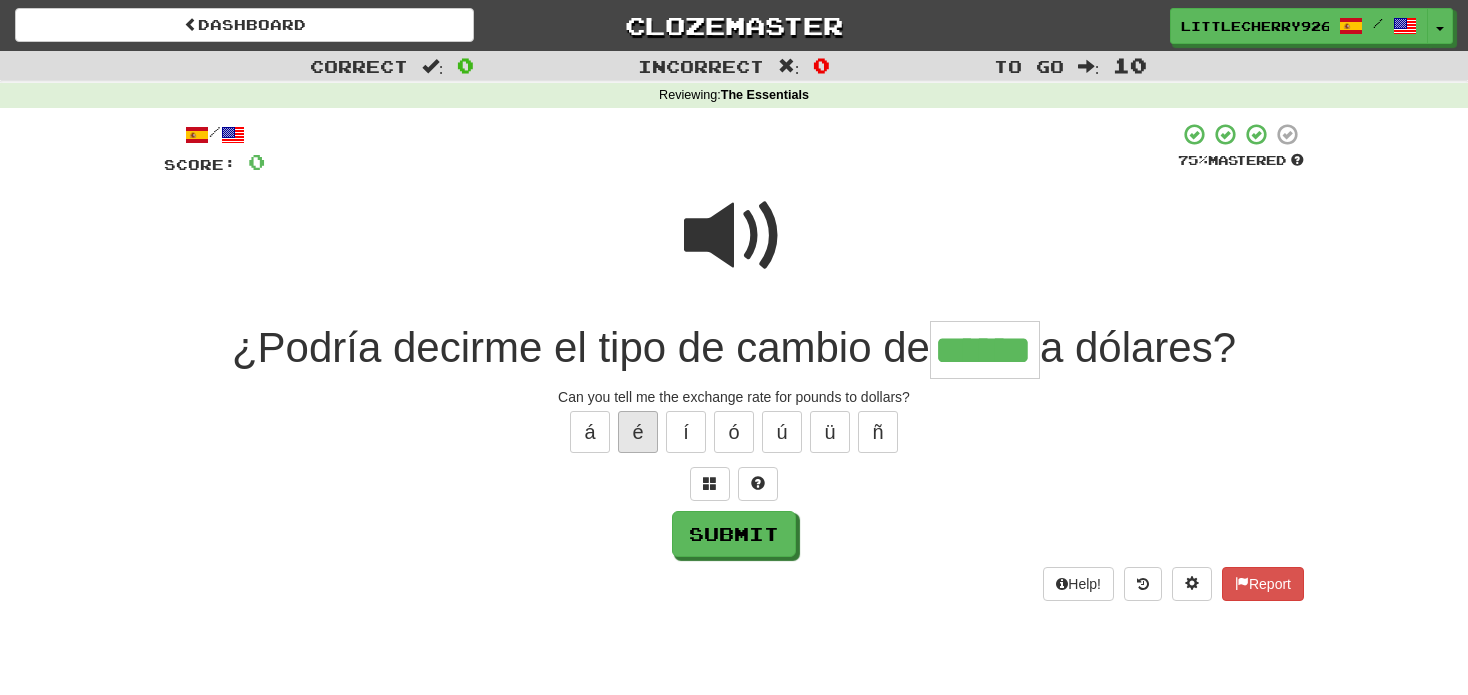 type on "******" 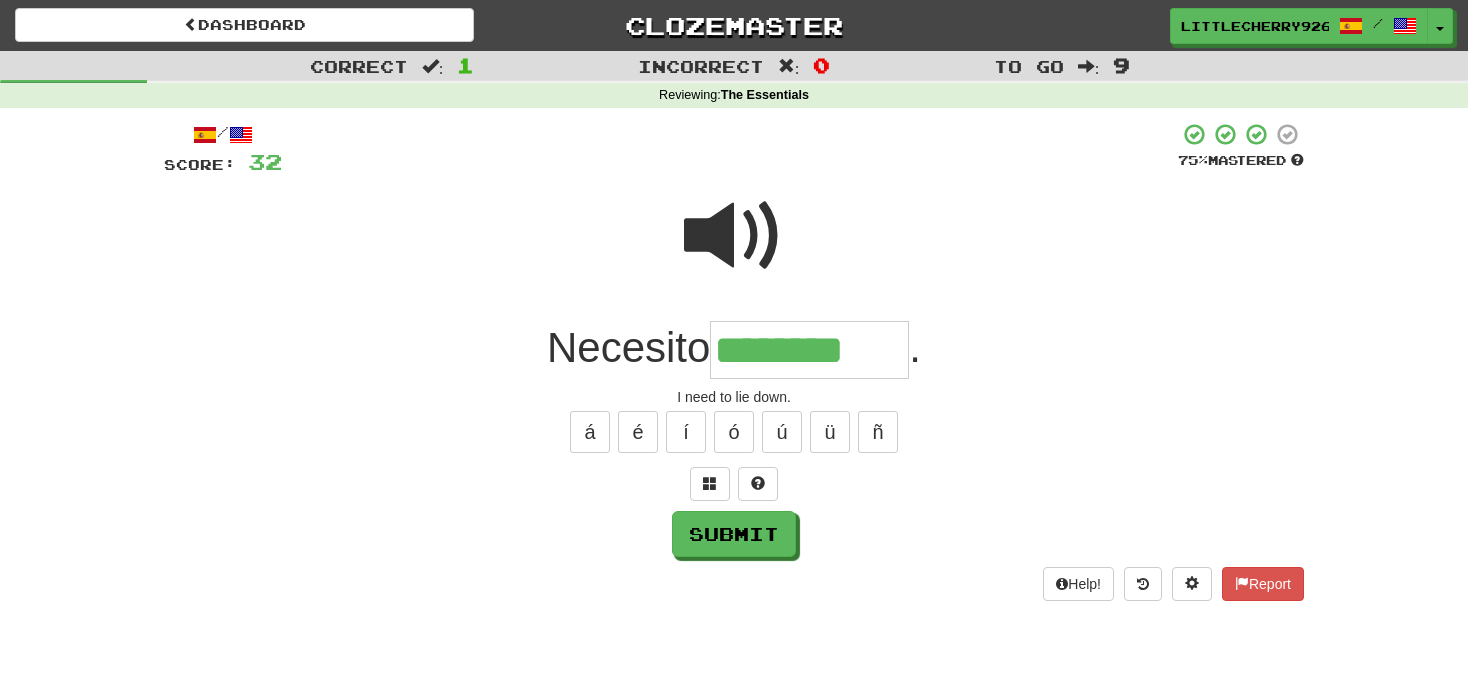 type on "********" 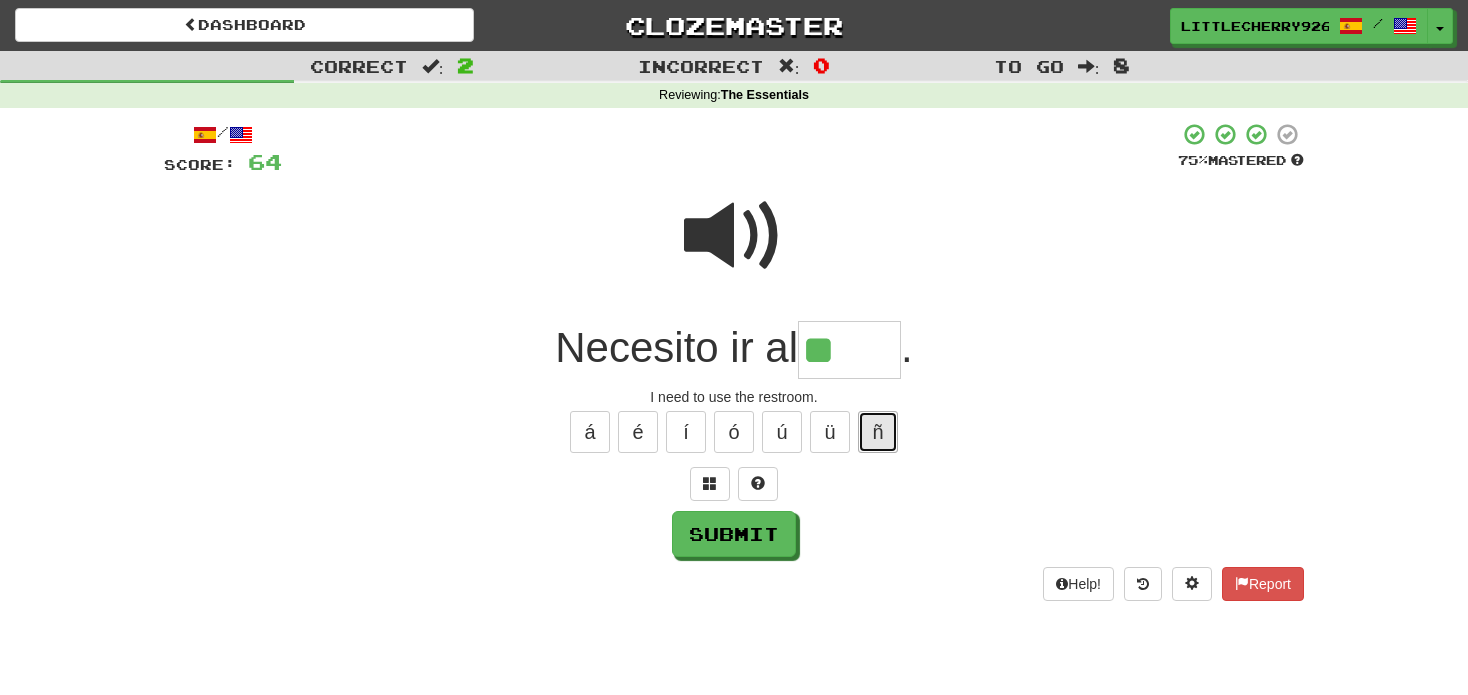 click on "ñ" at bounding box center (878, 432) 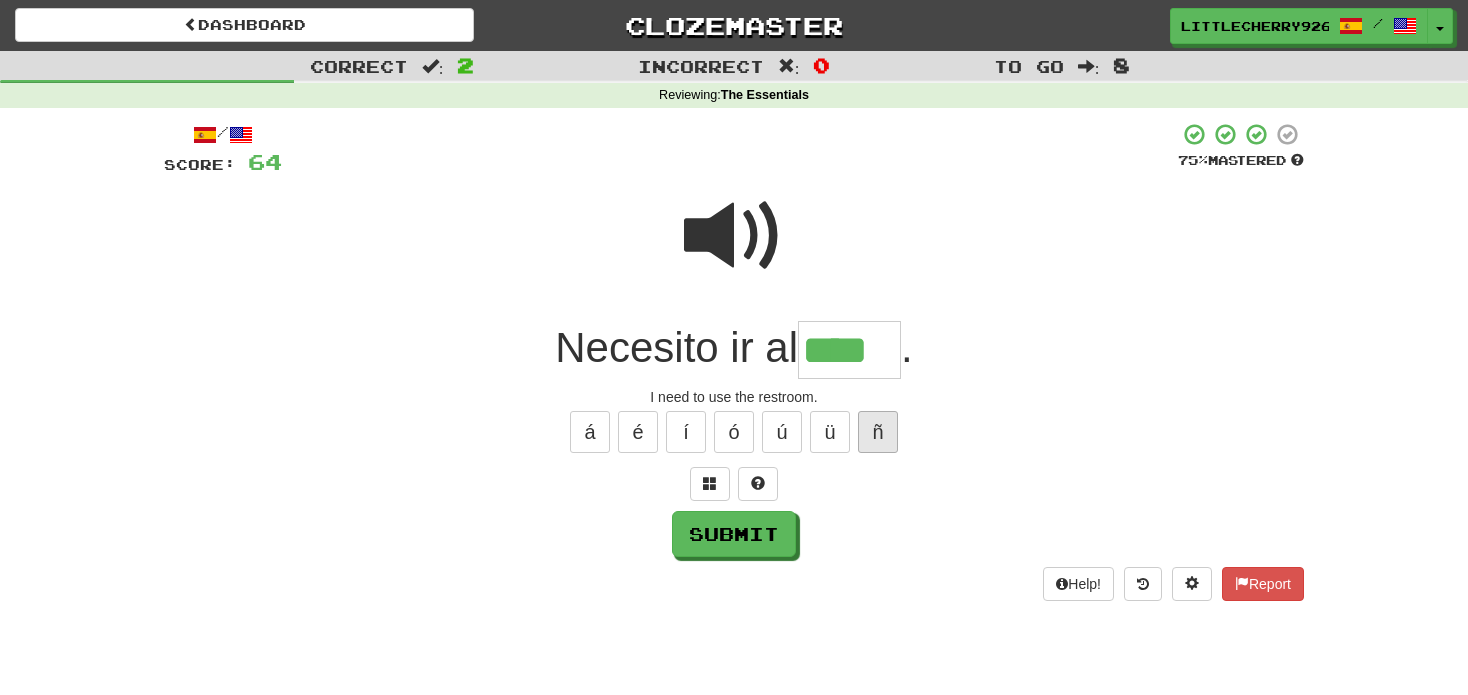 type on "****" 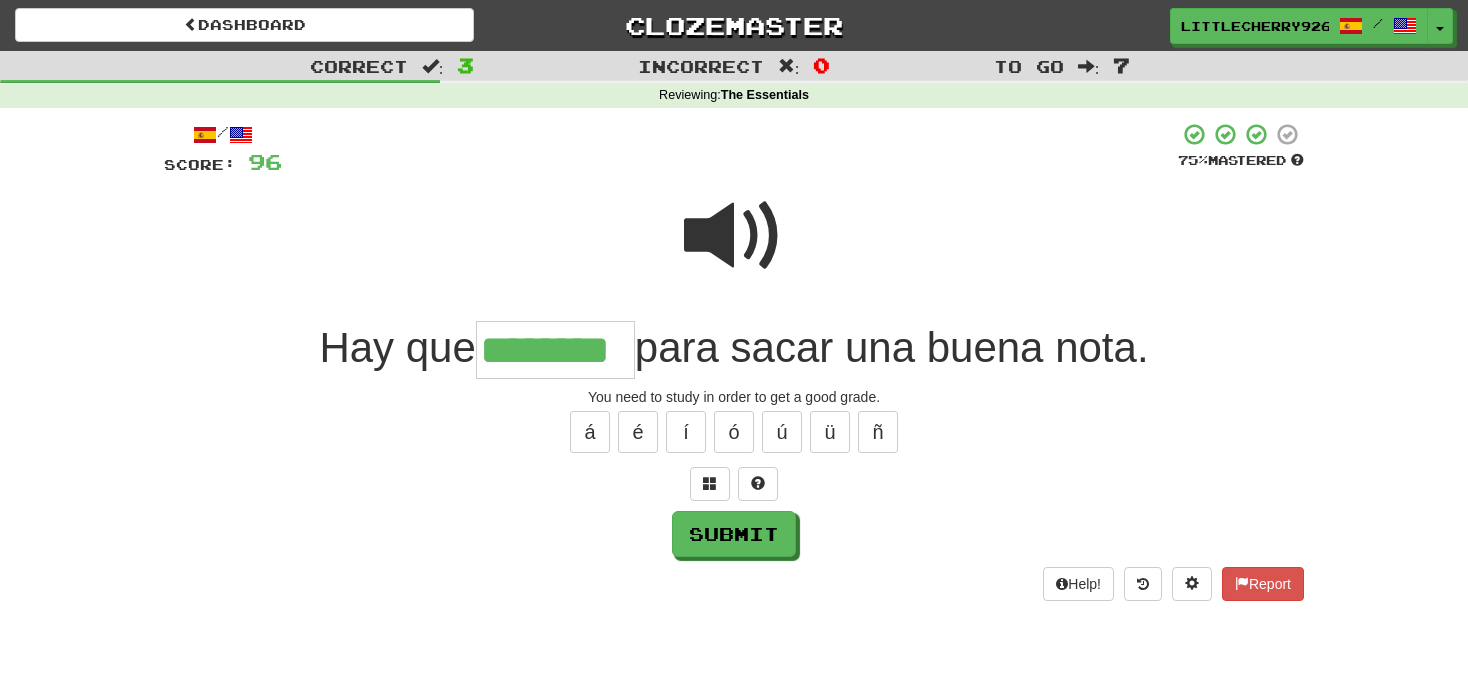 type on "********" 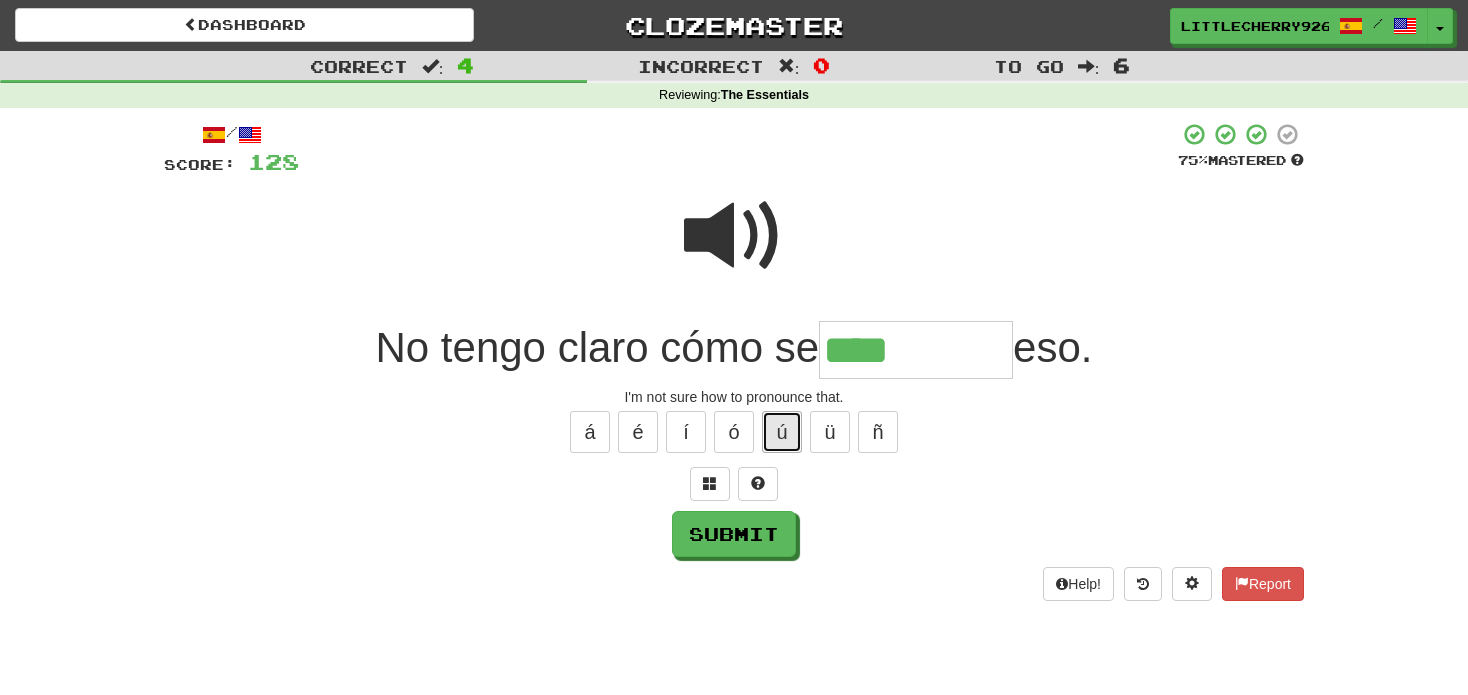 click on "ú" at bounding box center (782, 432) 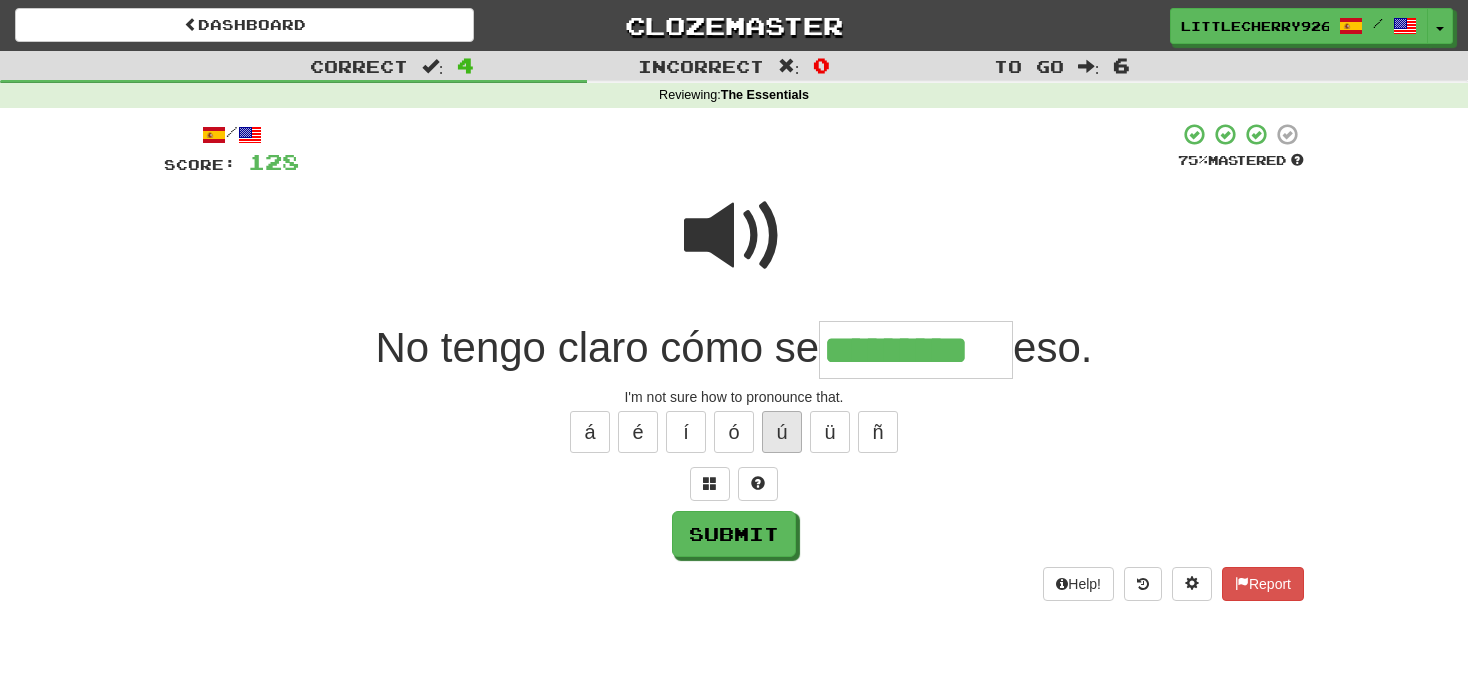 type on "*********" 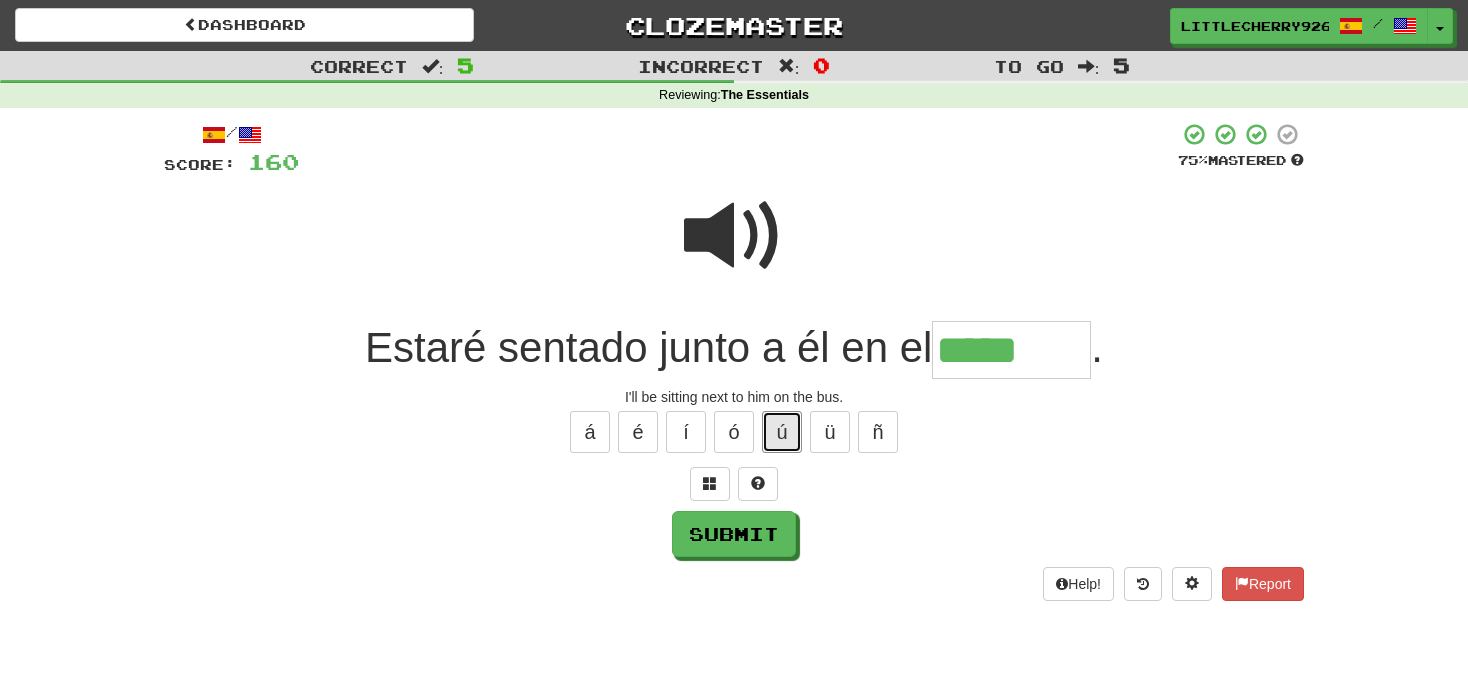 click on "ú" at bounding box center (782, 432) 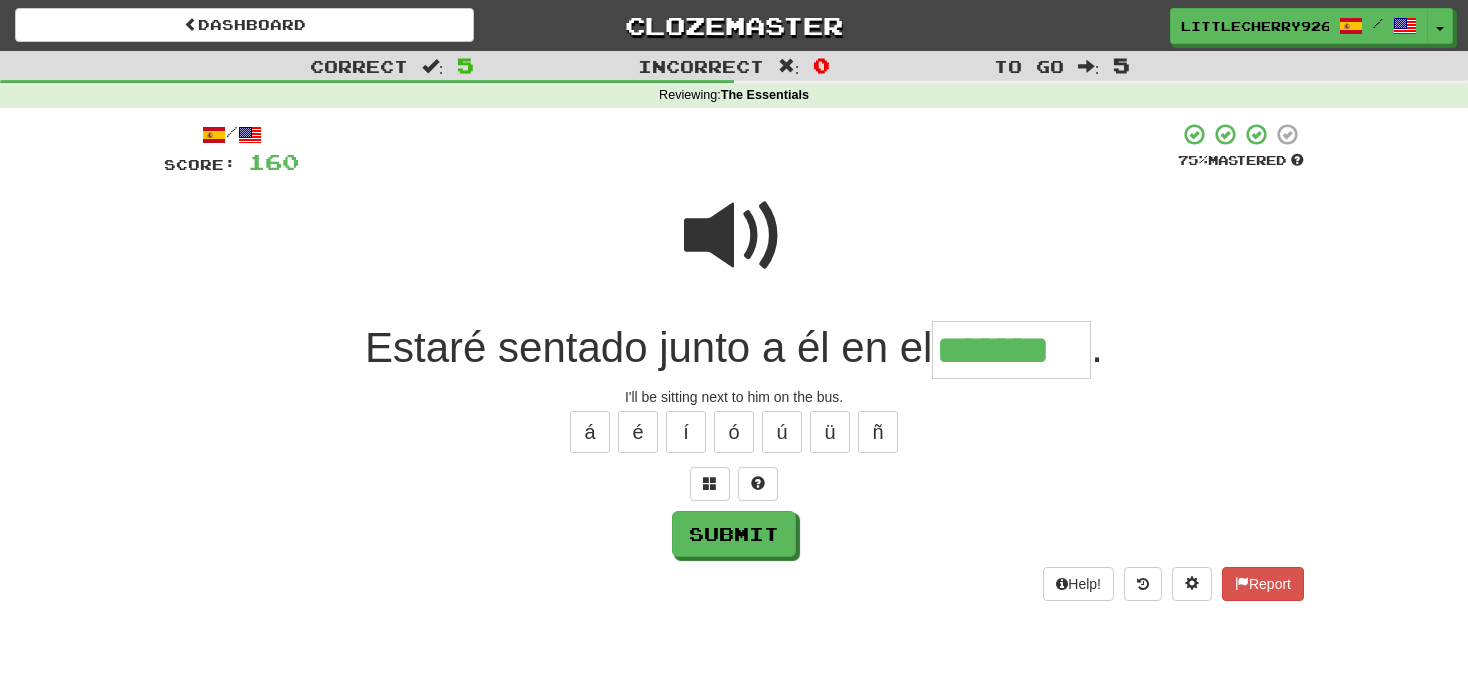 type on "*******" 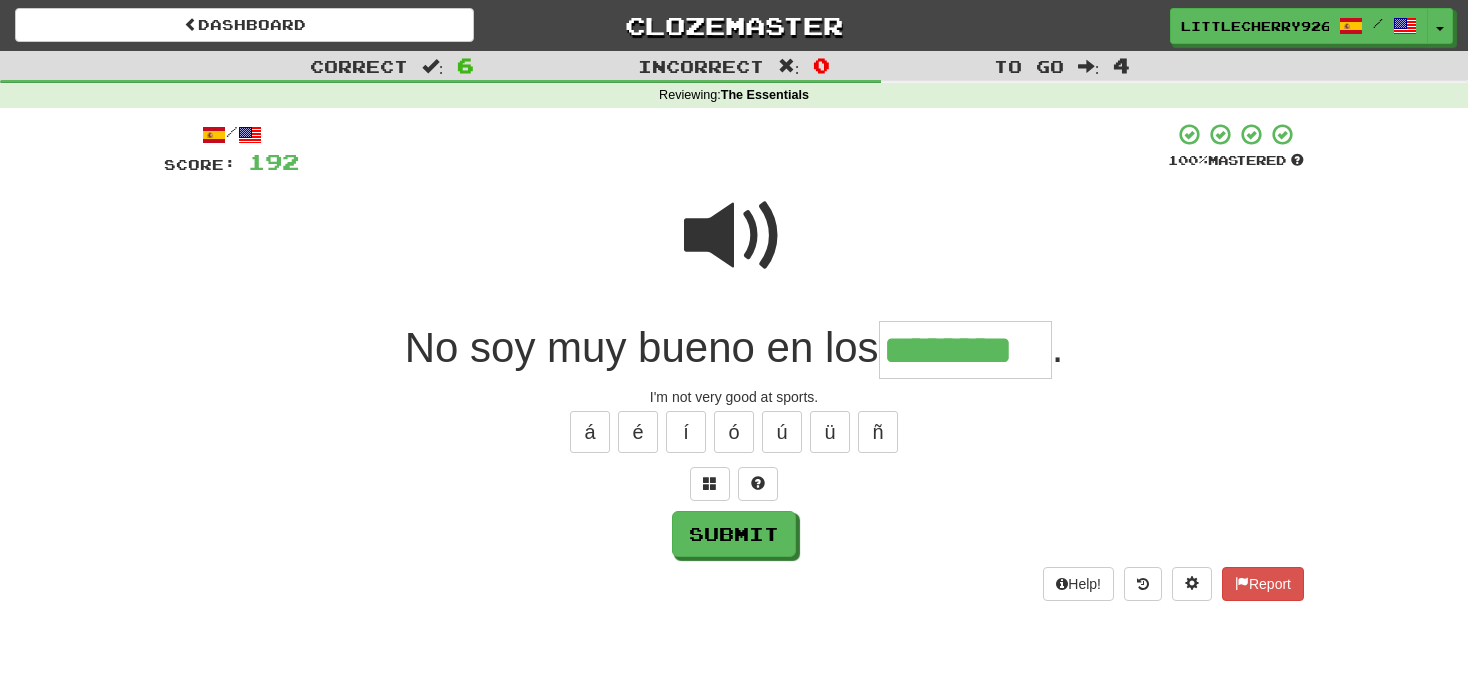 type on "********" 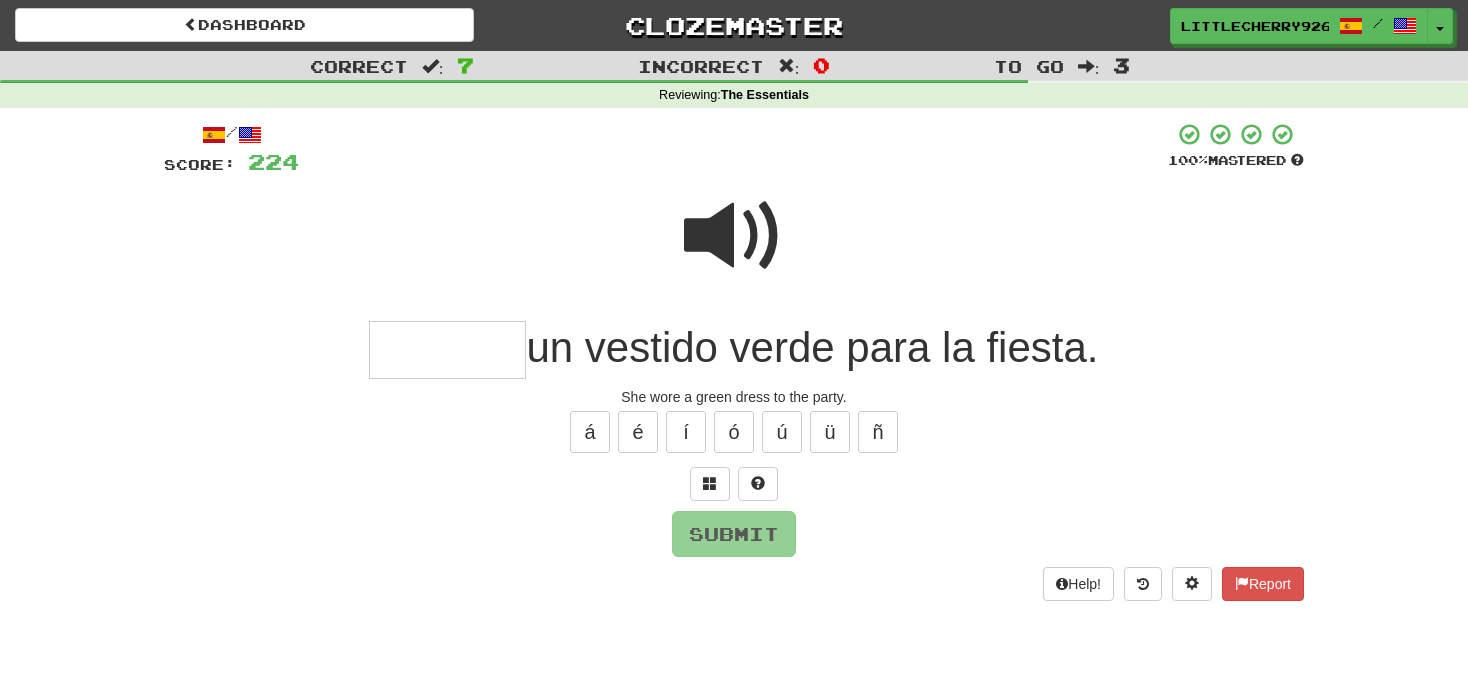 type on "*" 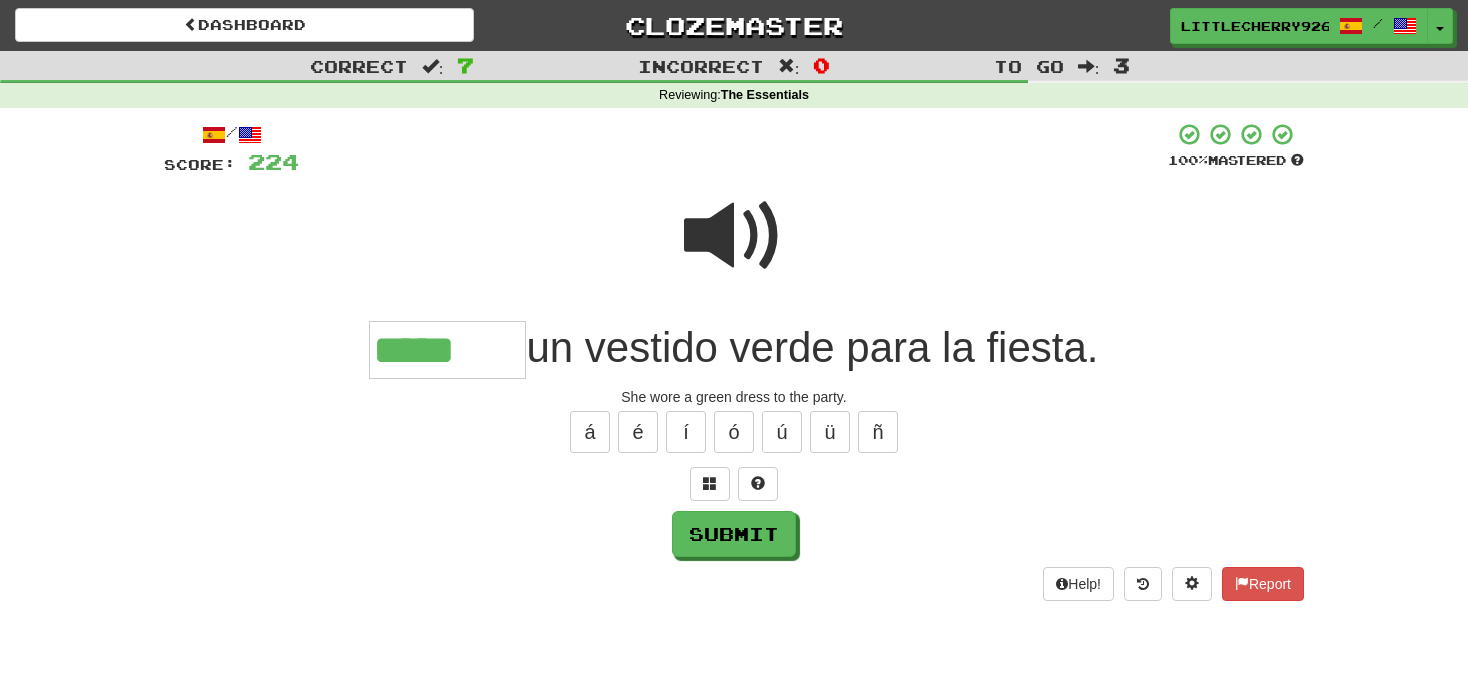 click at bounding box center [734, 236] 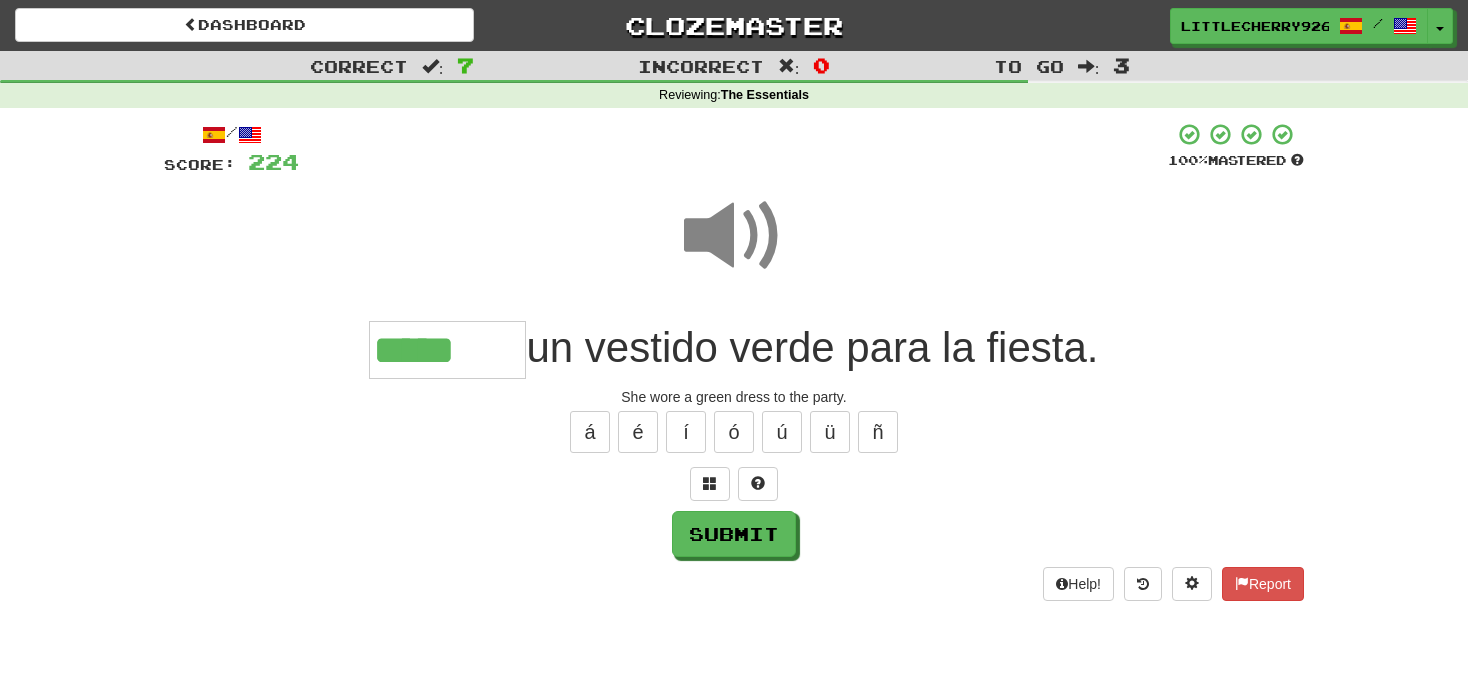 click on "*****" at bounding box center (447, 350) 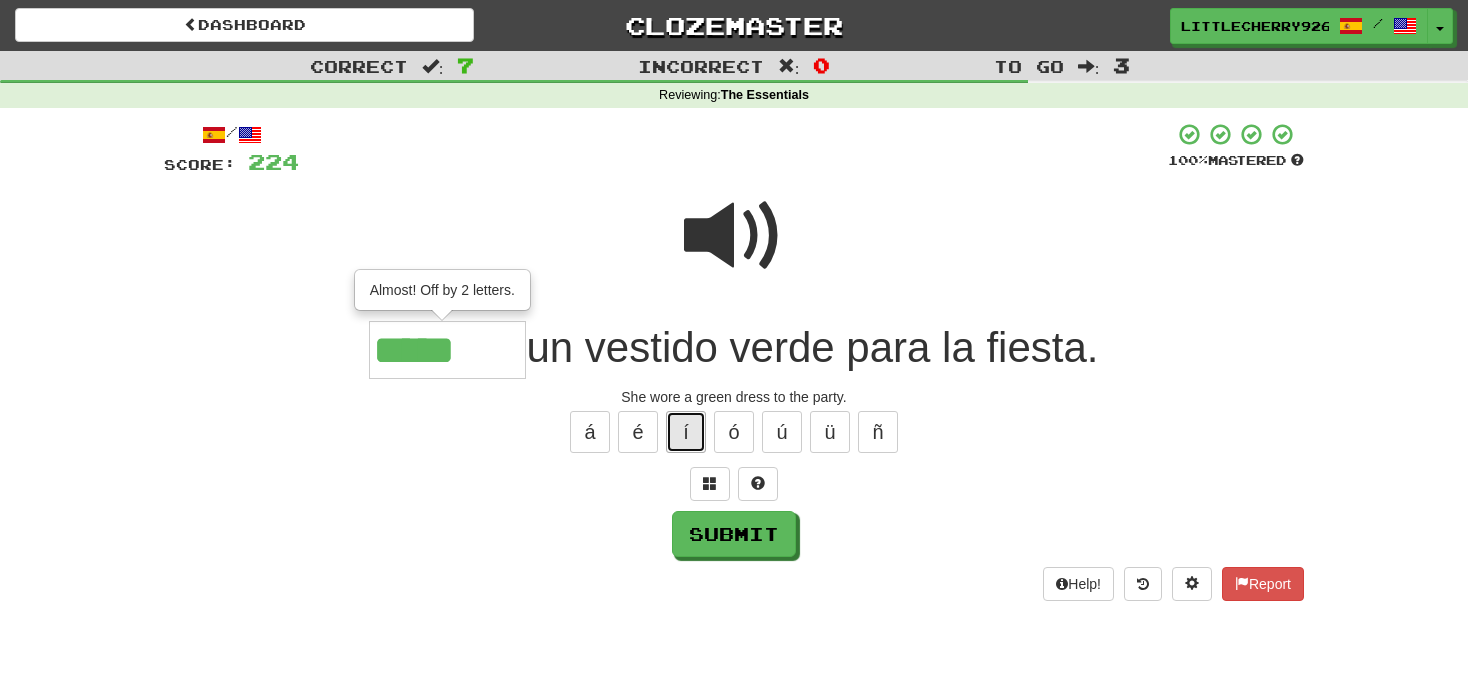 click on "í" at bounding box center (686, 432) 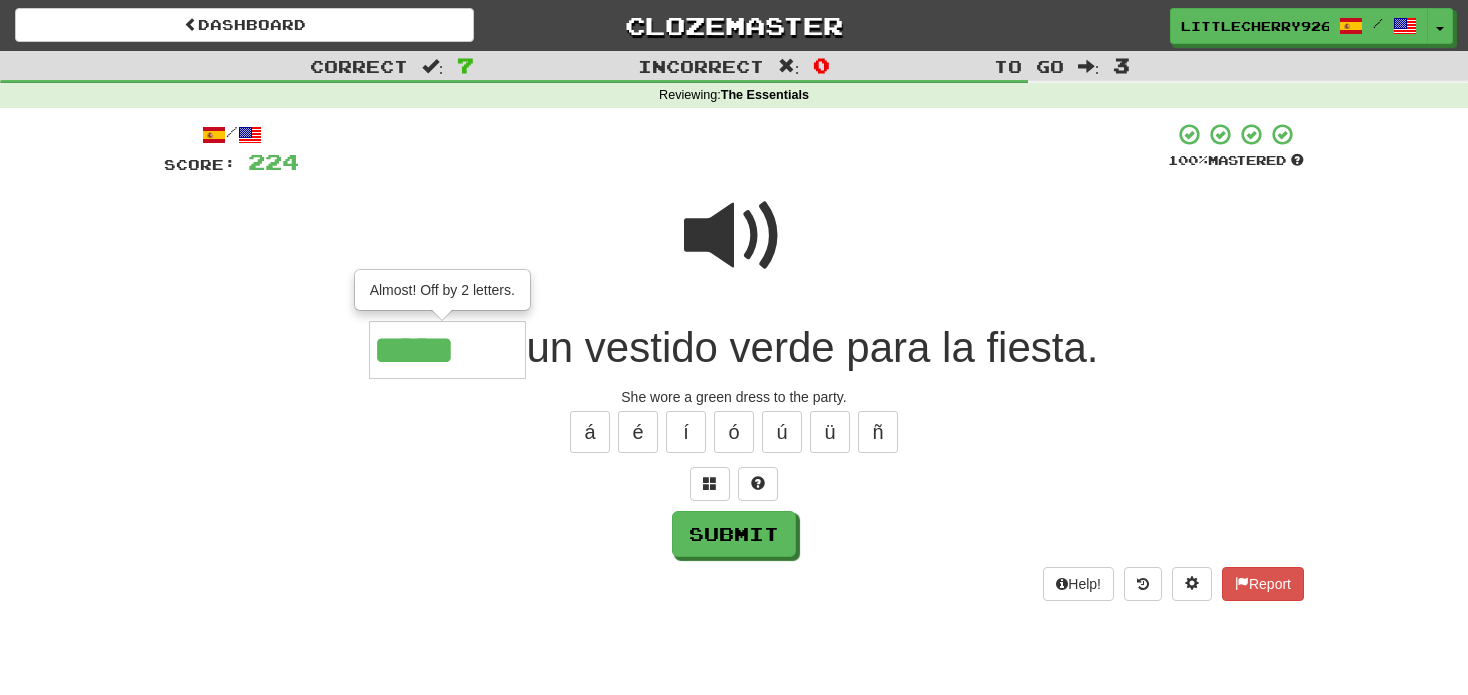 click at bounding box center (734, 236) 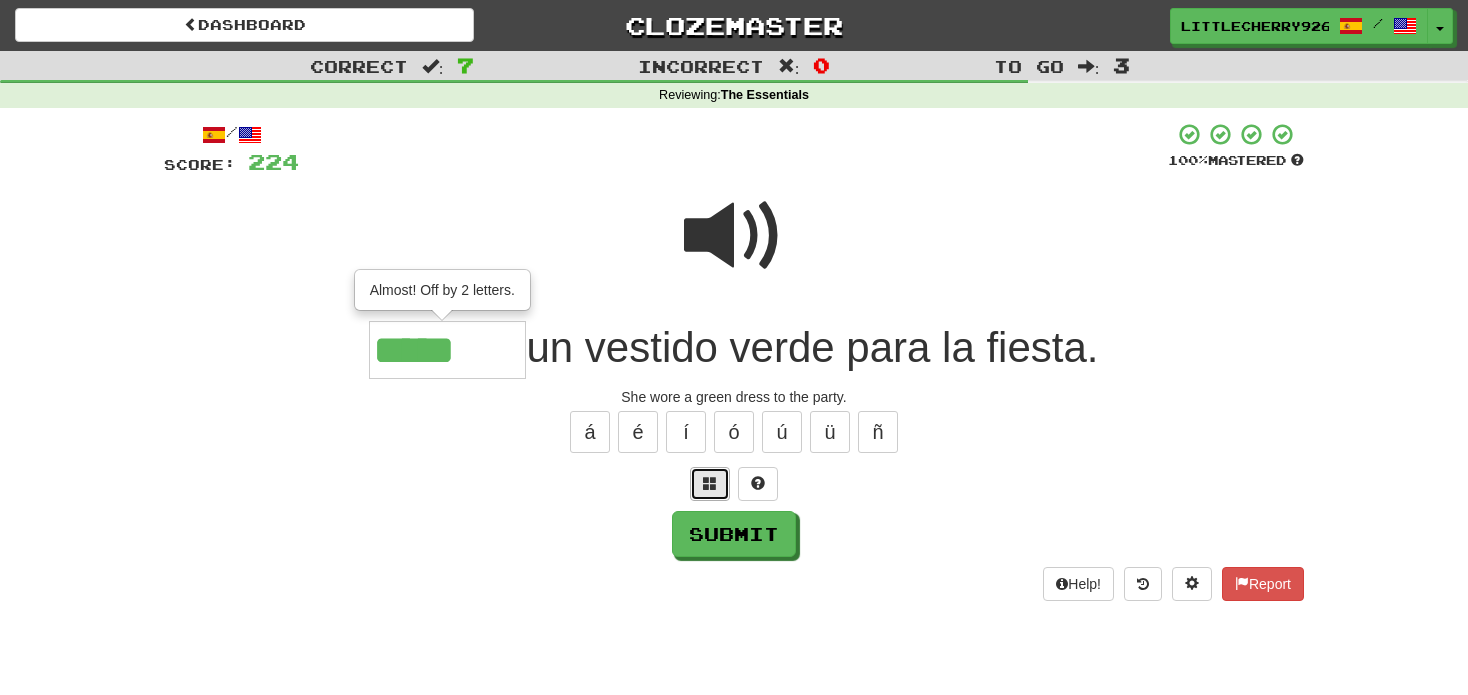 click at bounding box center (710, 484) 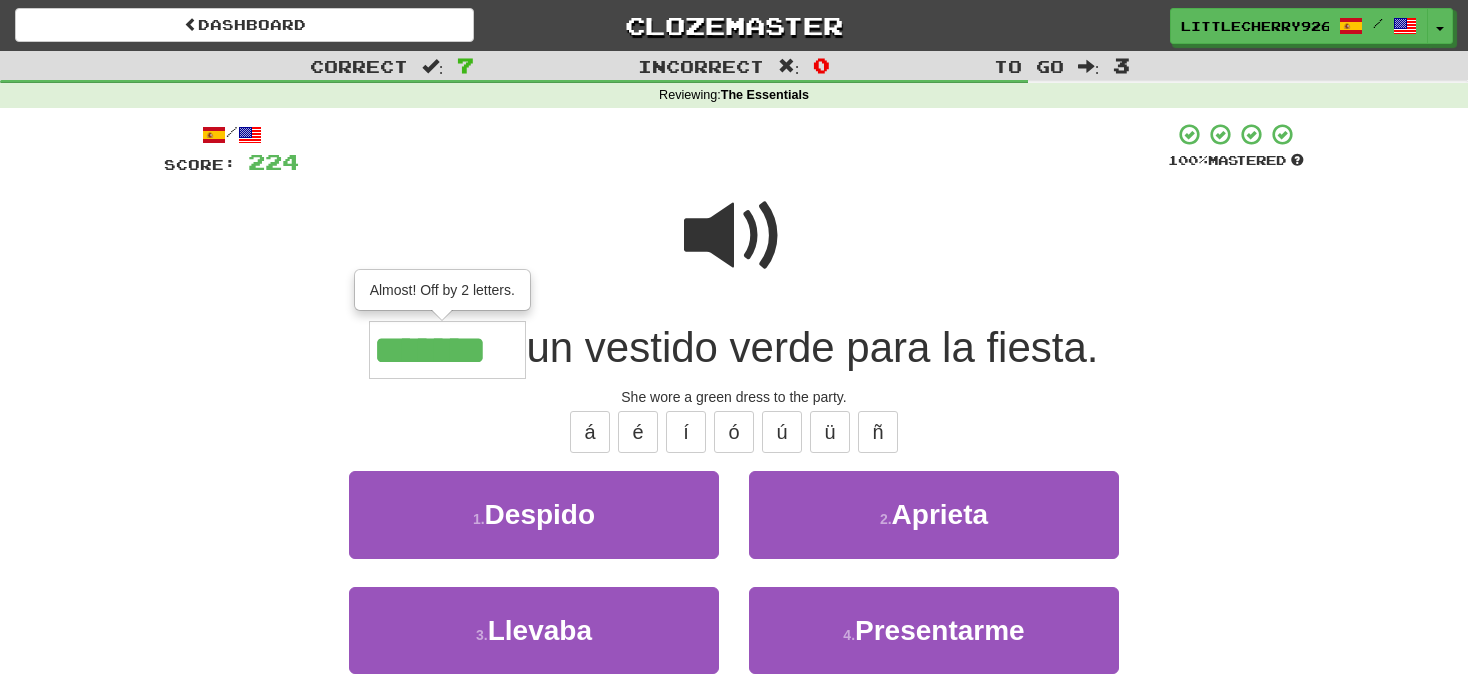 type on "*******" 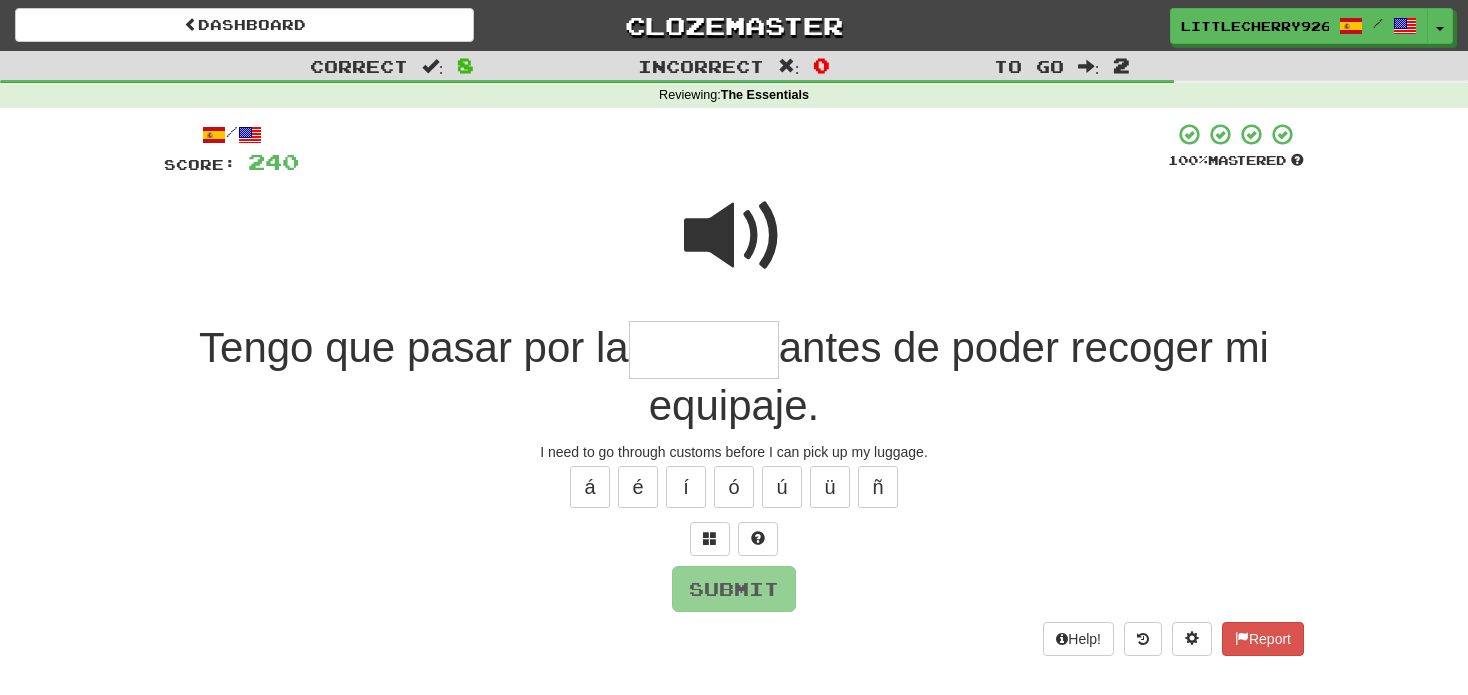 type on "*" 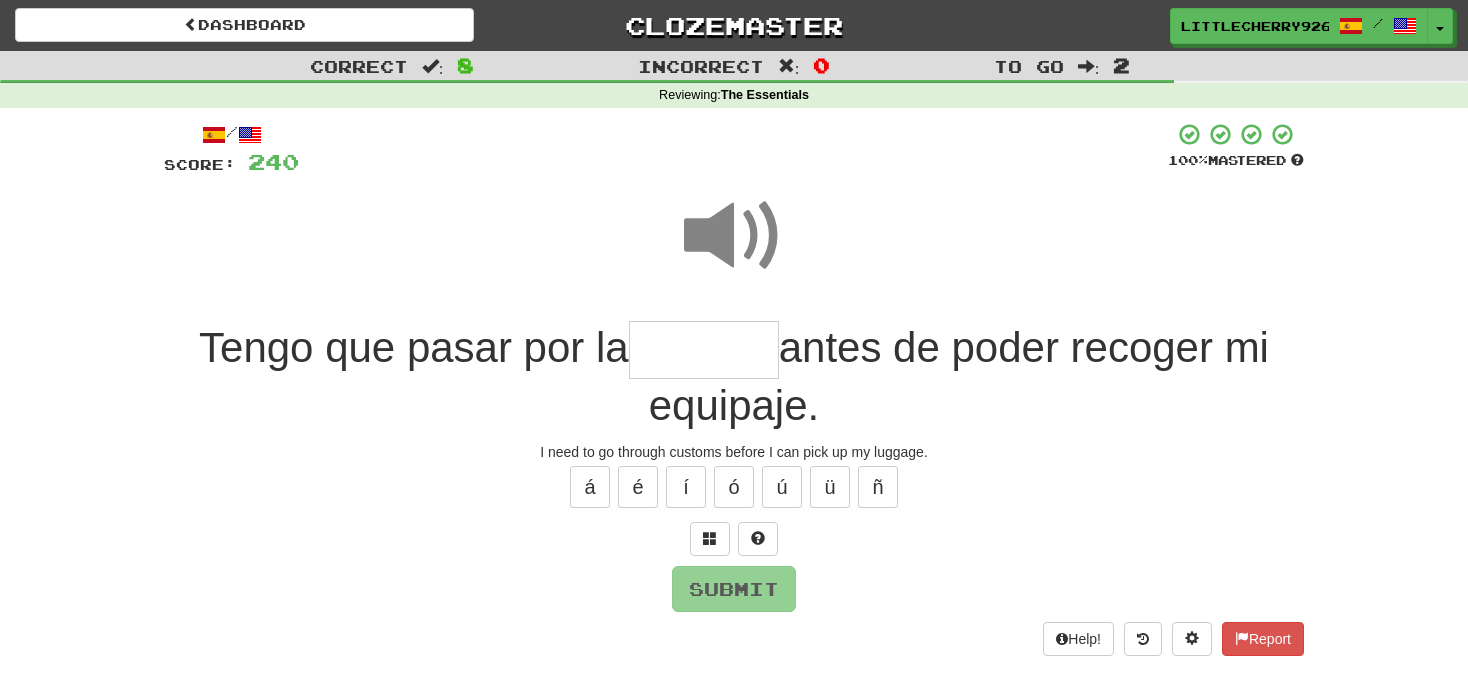click at bounding box center (704, 350) 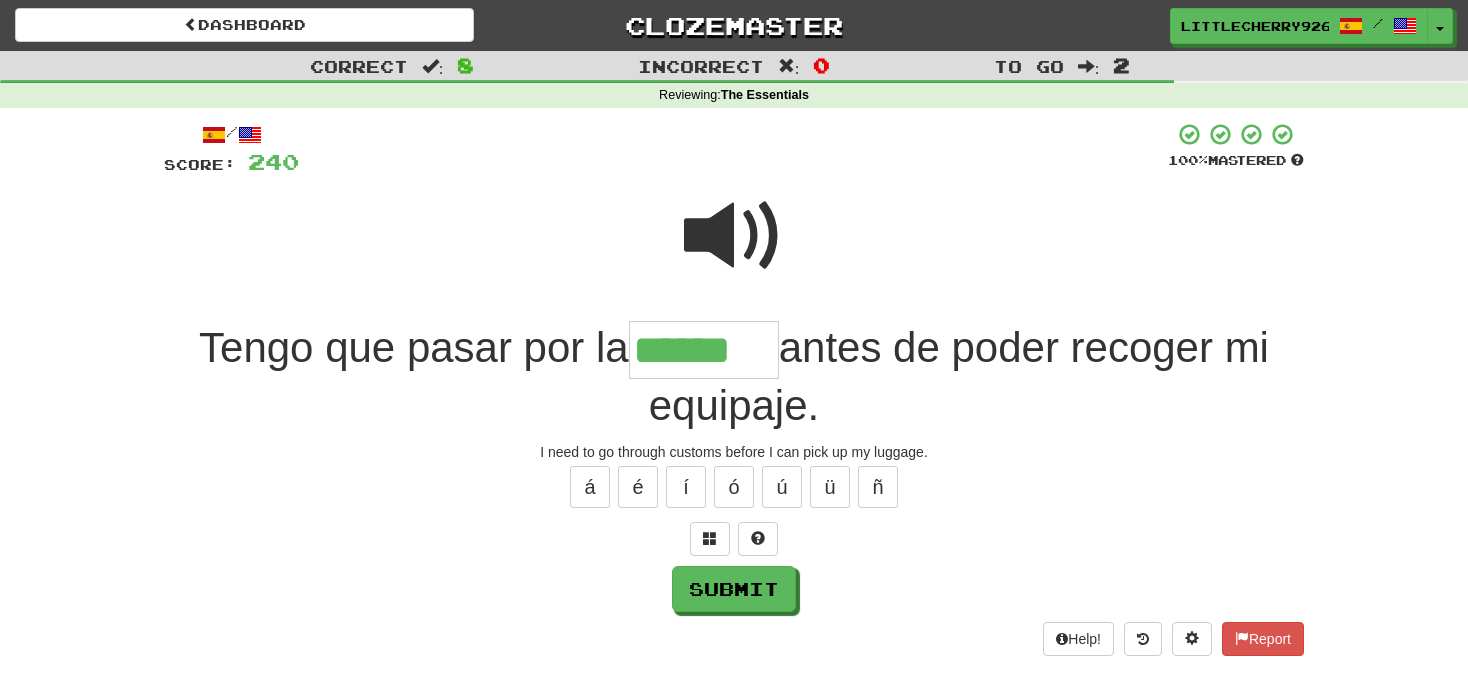 type on "******" 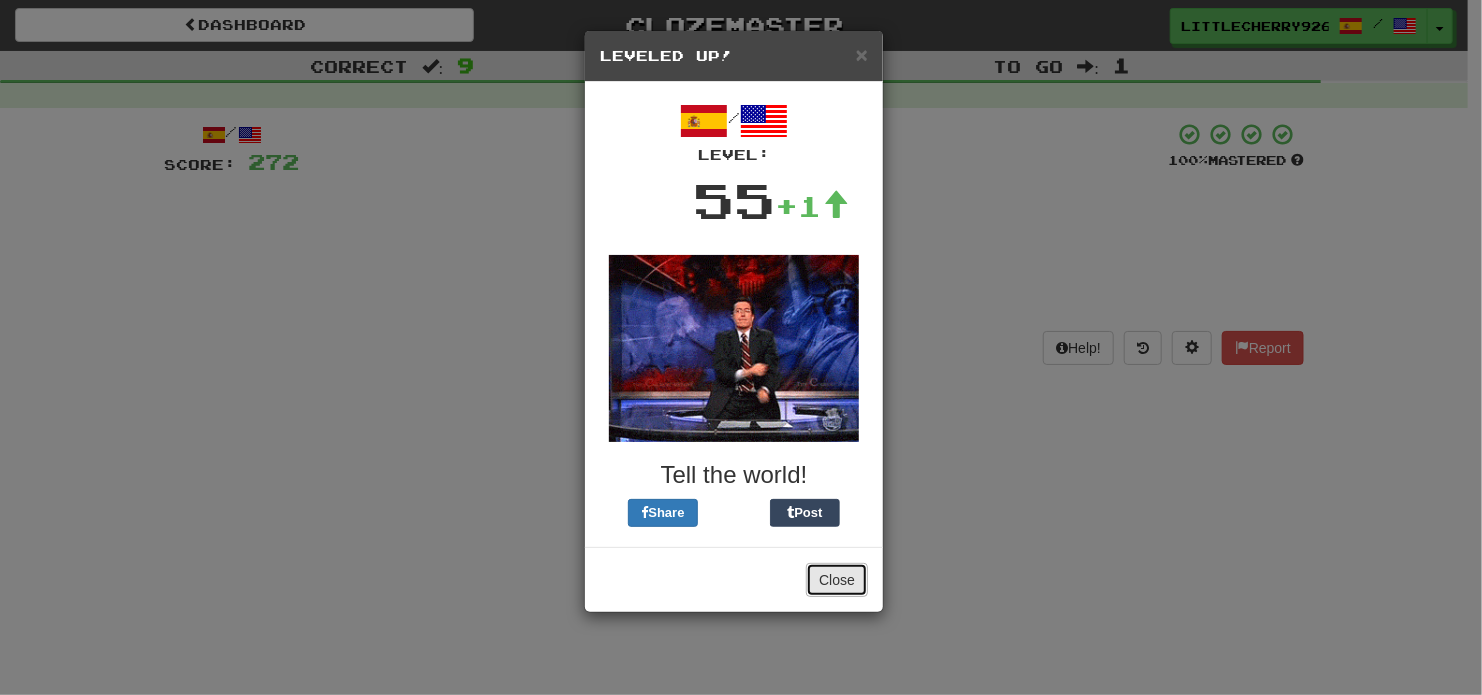 click on "Close" at bounding box center [837, 580] 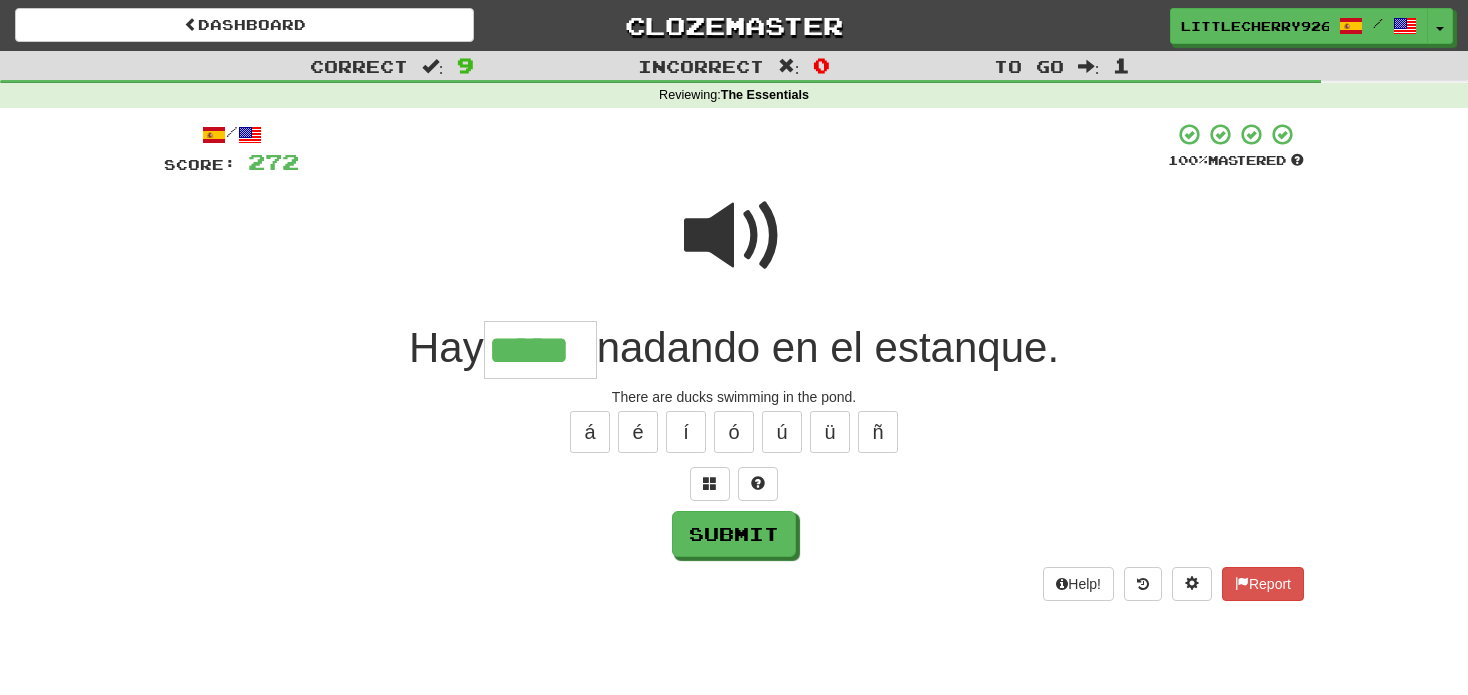 type on "*****" 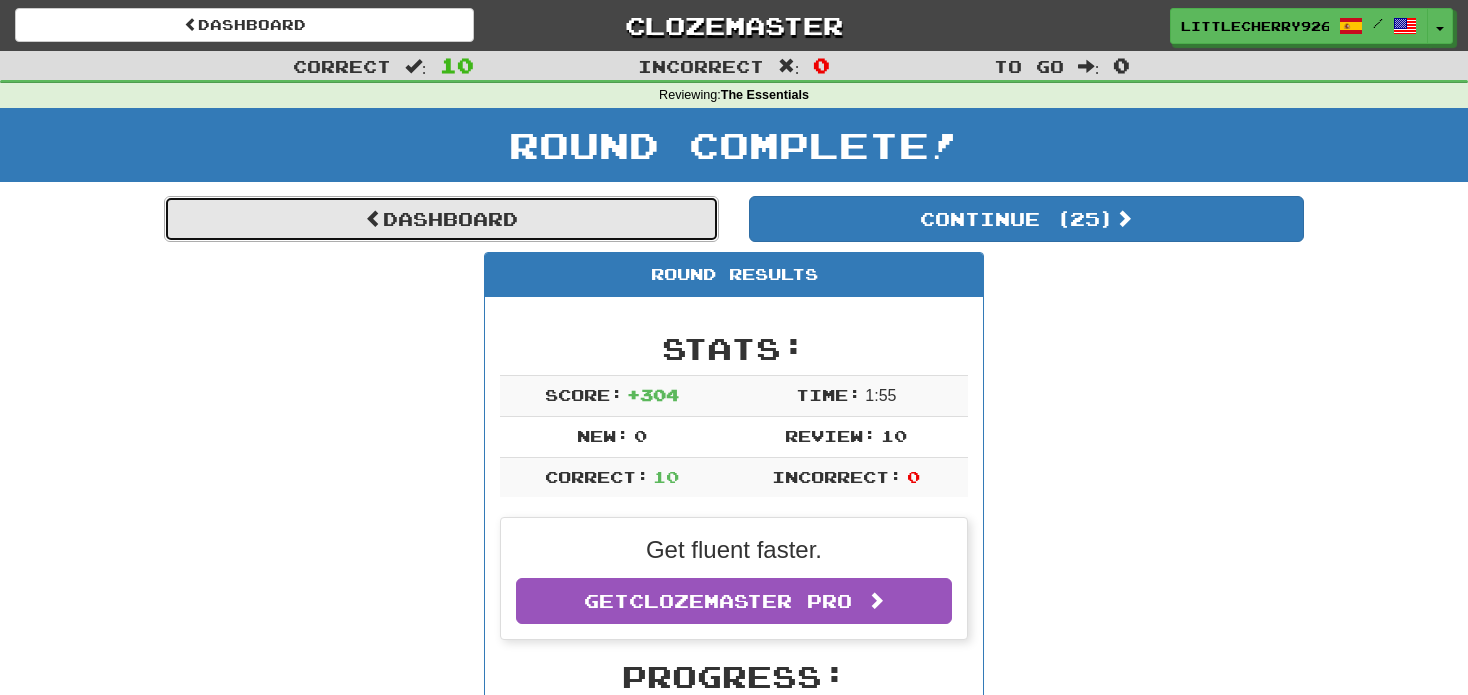 click on "Dashboard" at bounding box center [441, 219] 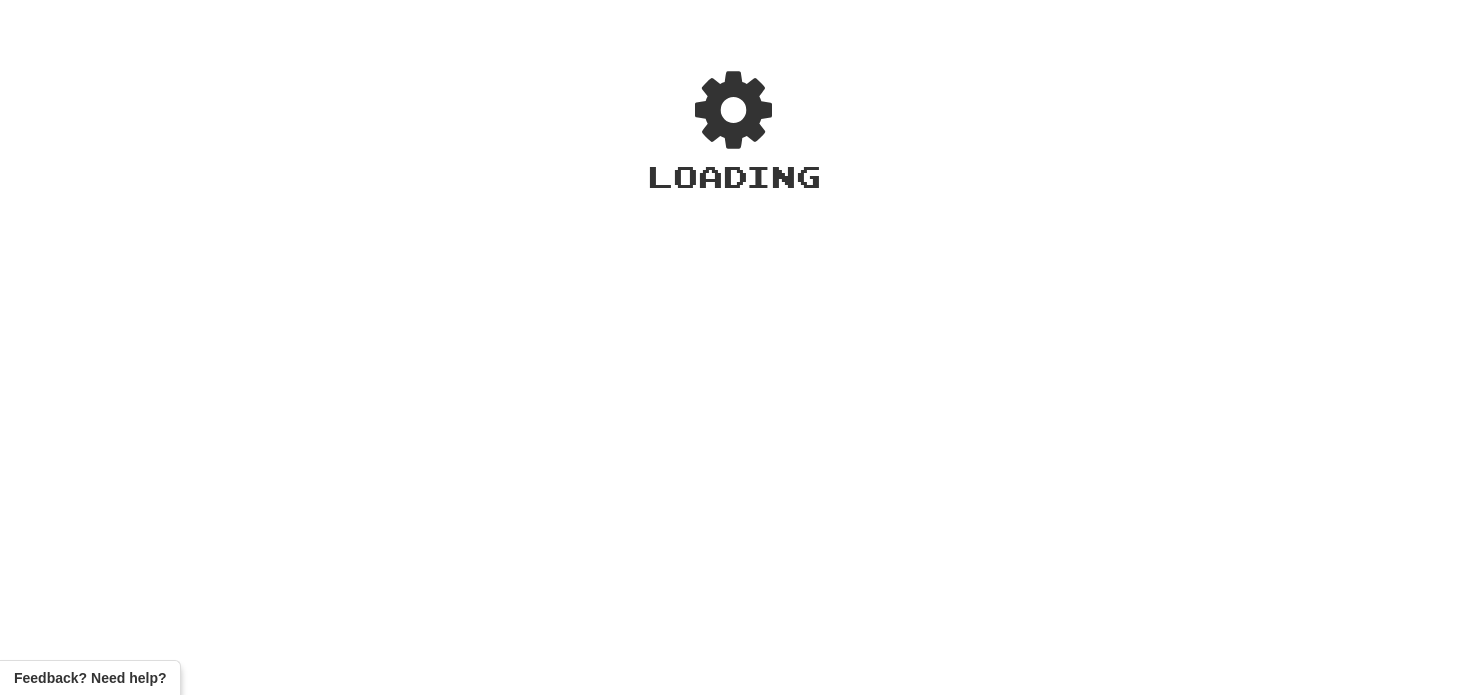 scroll, scrollTop: 0, scrollLeft: 0, axis: both 